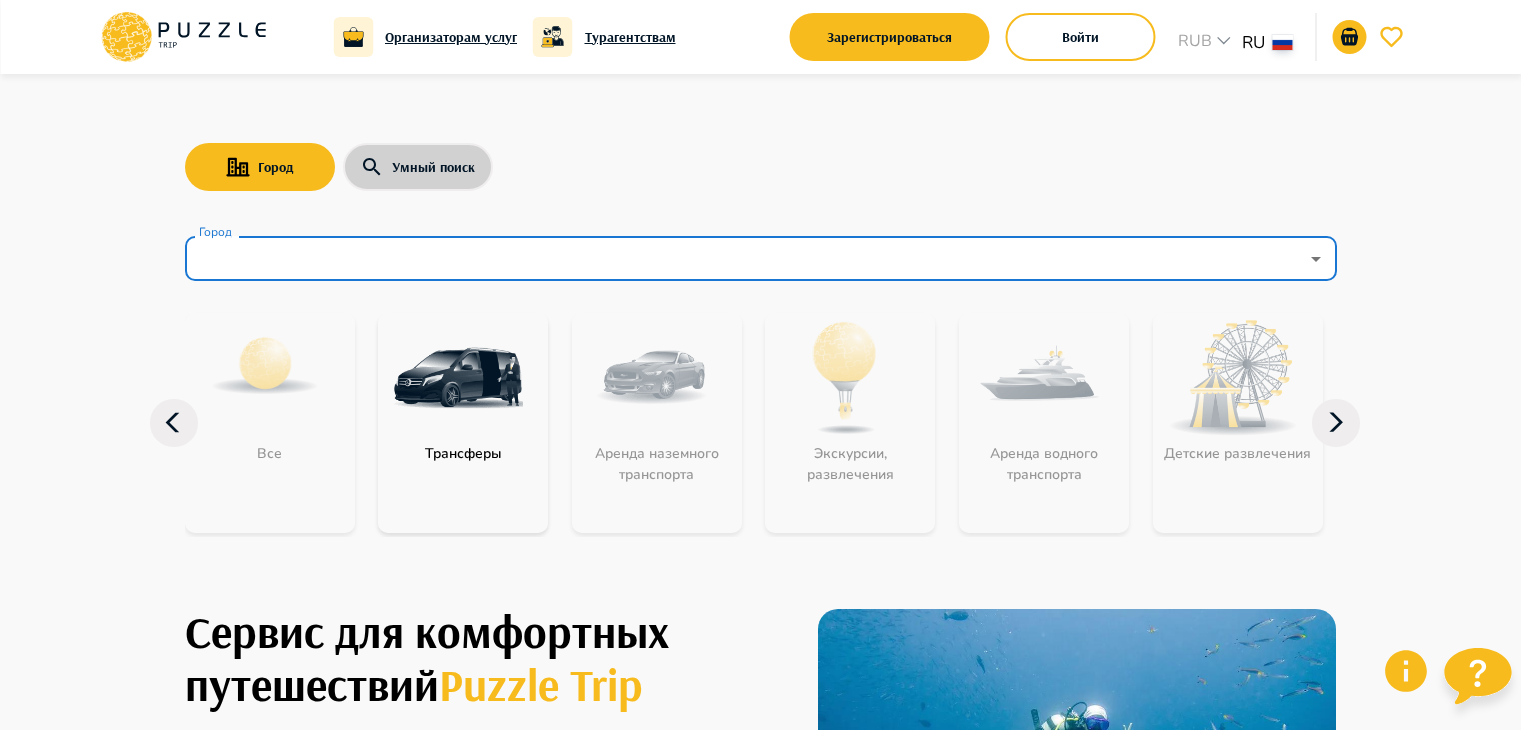 scroll, scrollTop: 0, scrollLeft: 0, axis: both 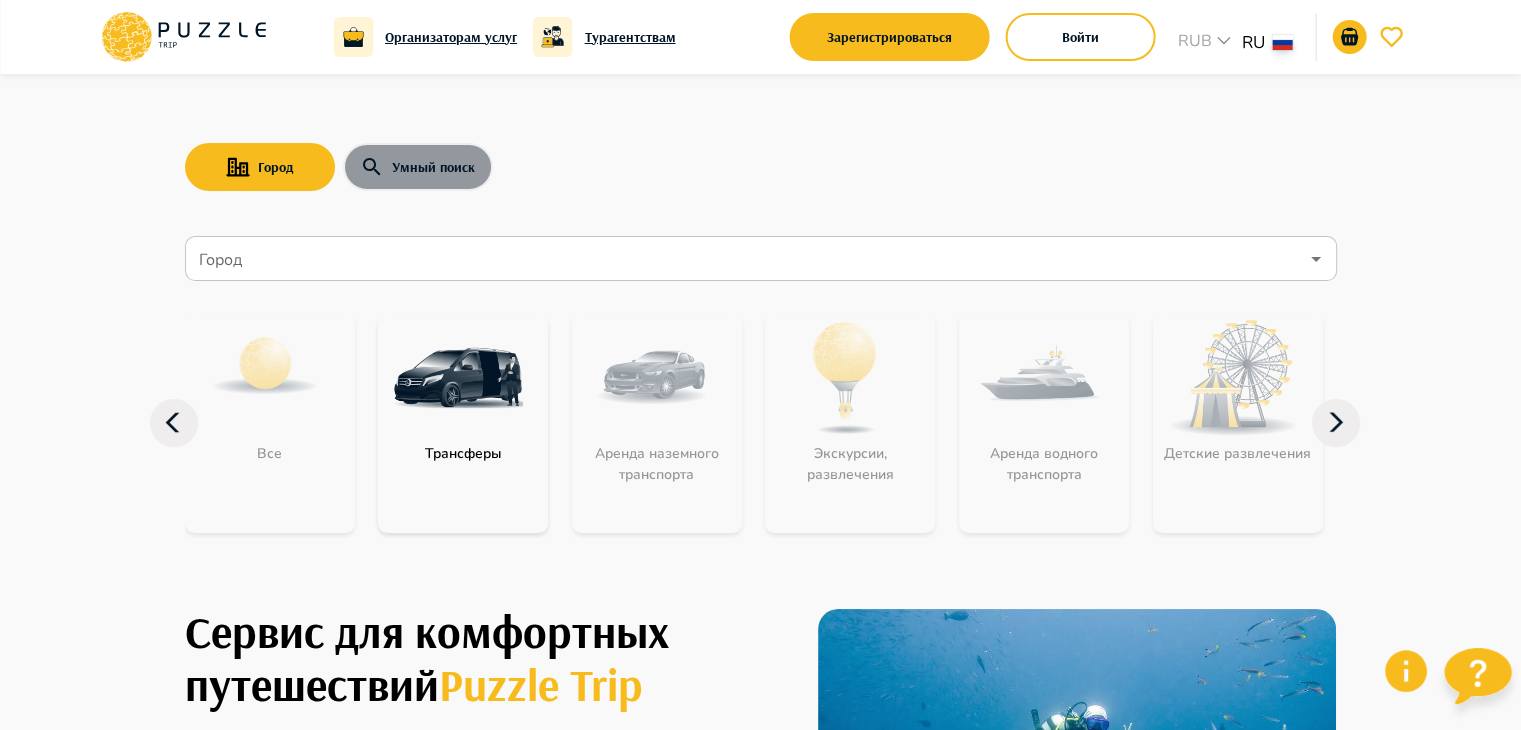 click on "Умный поиск" at bounding box center (418, 167) 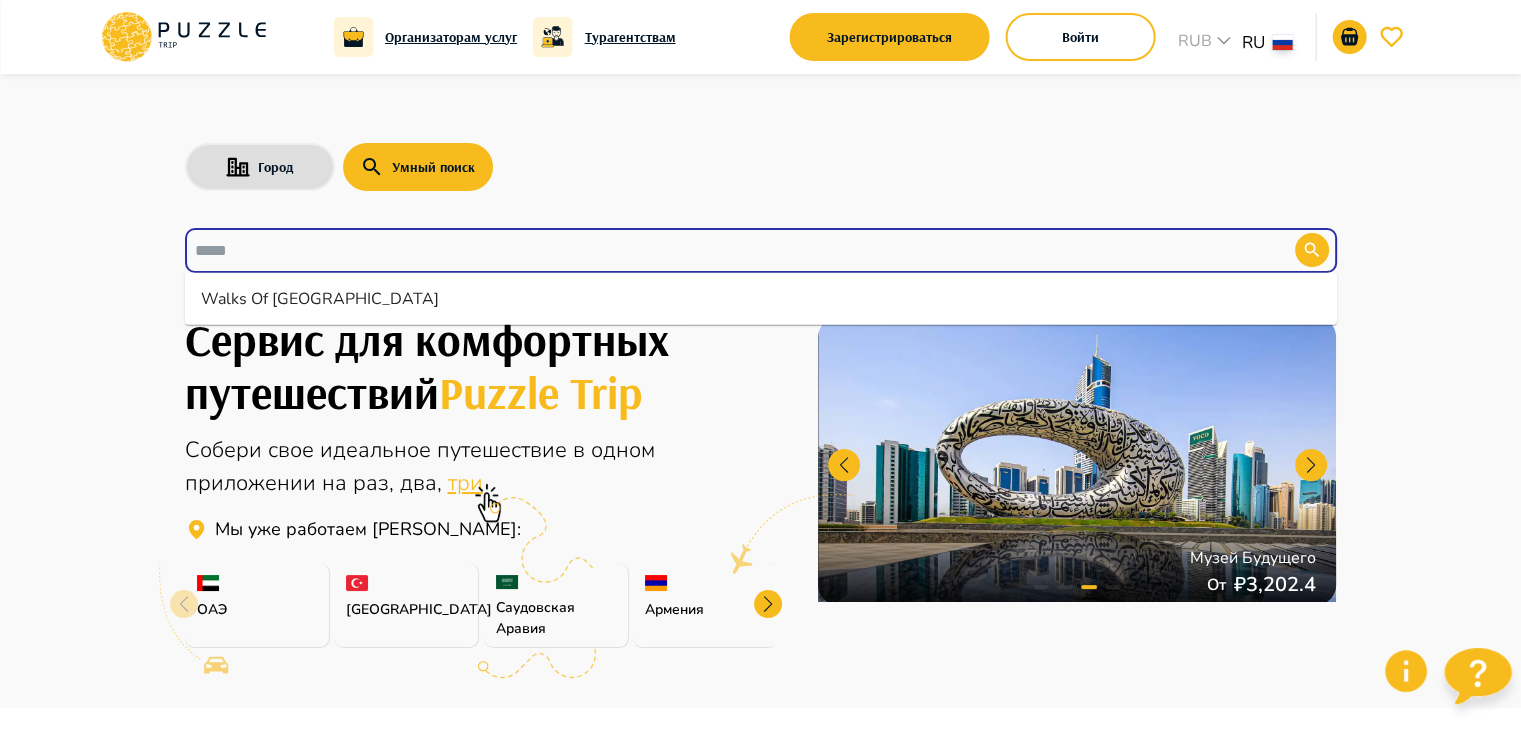 click at bounding box center (725, 250) 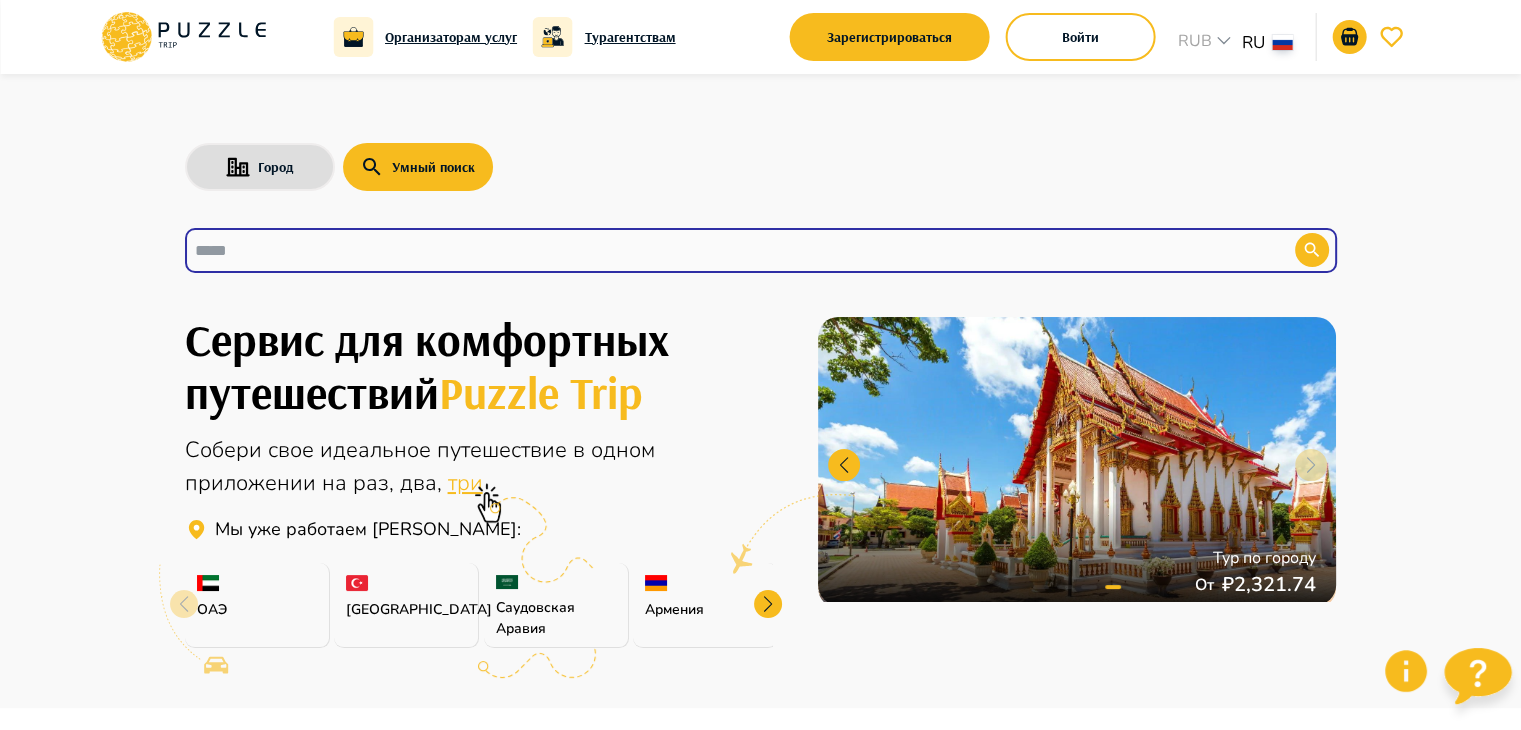 paste on "**********" 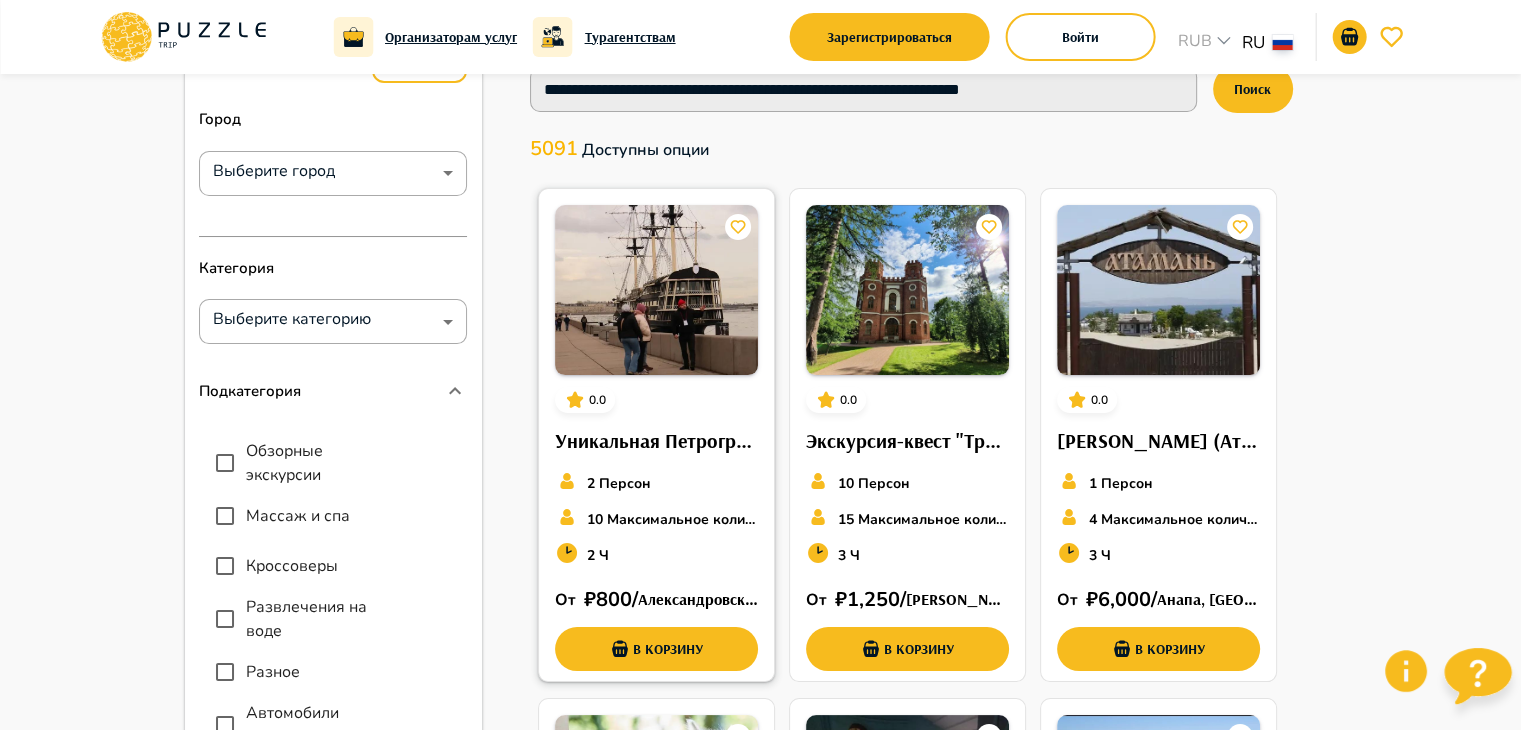 scroll, scrollTop: 0, scrollLeft: 0, axis: both 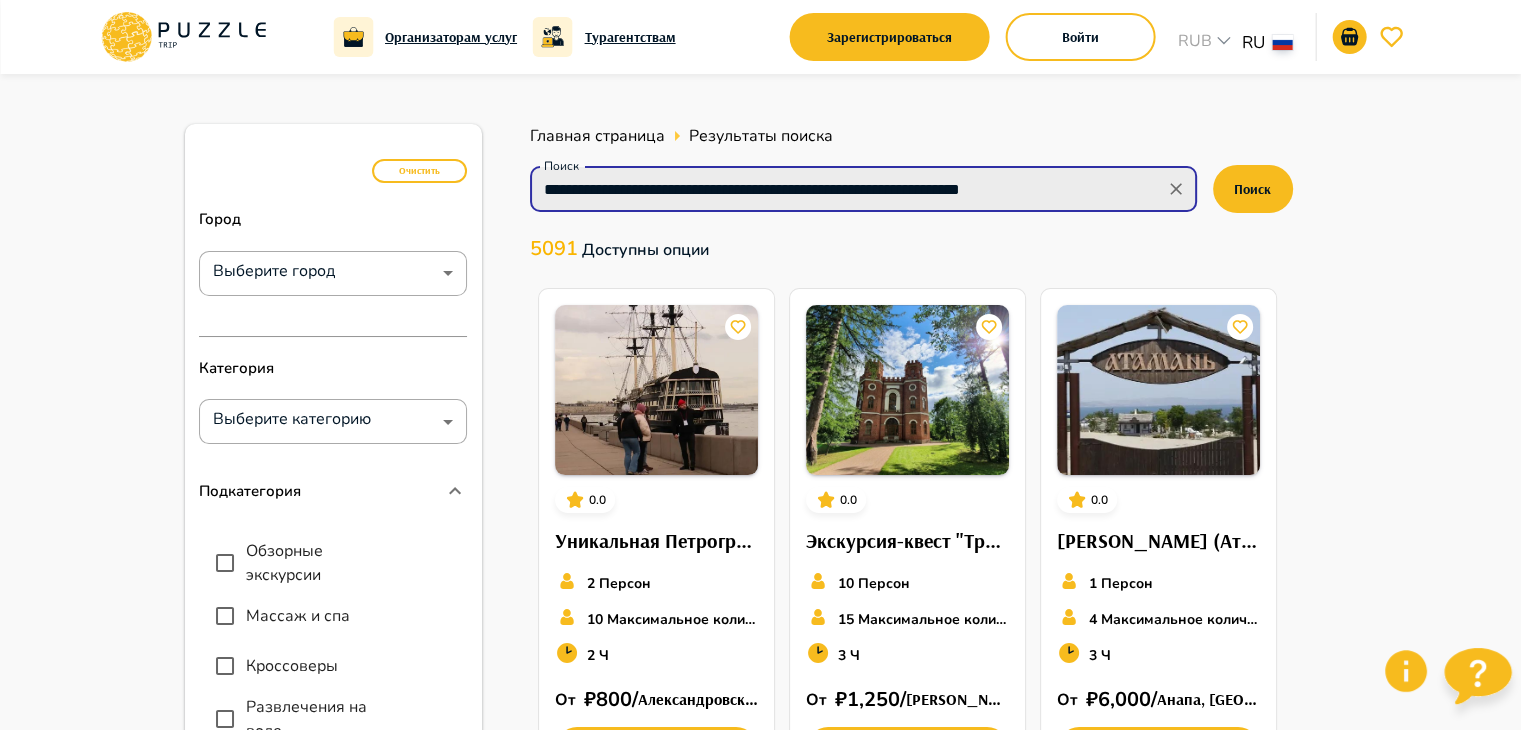 drag, startPoint x: 1082, startPoint y: 191, endPoint x: 484, endPoint y: 198, distance: 598.04095 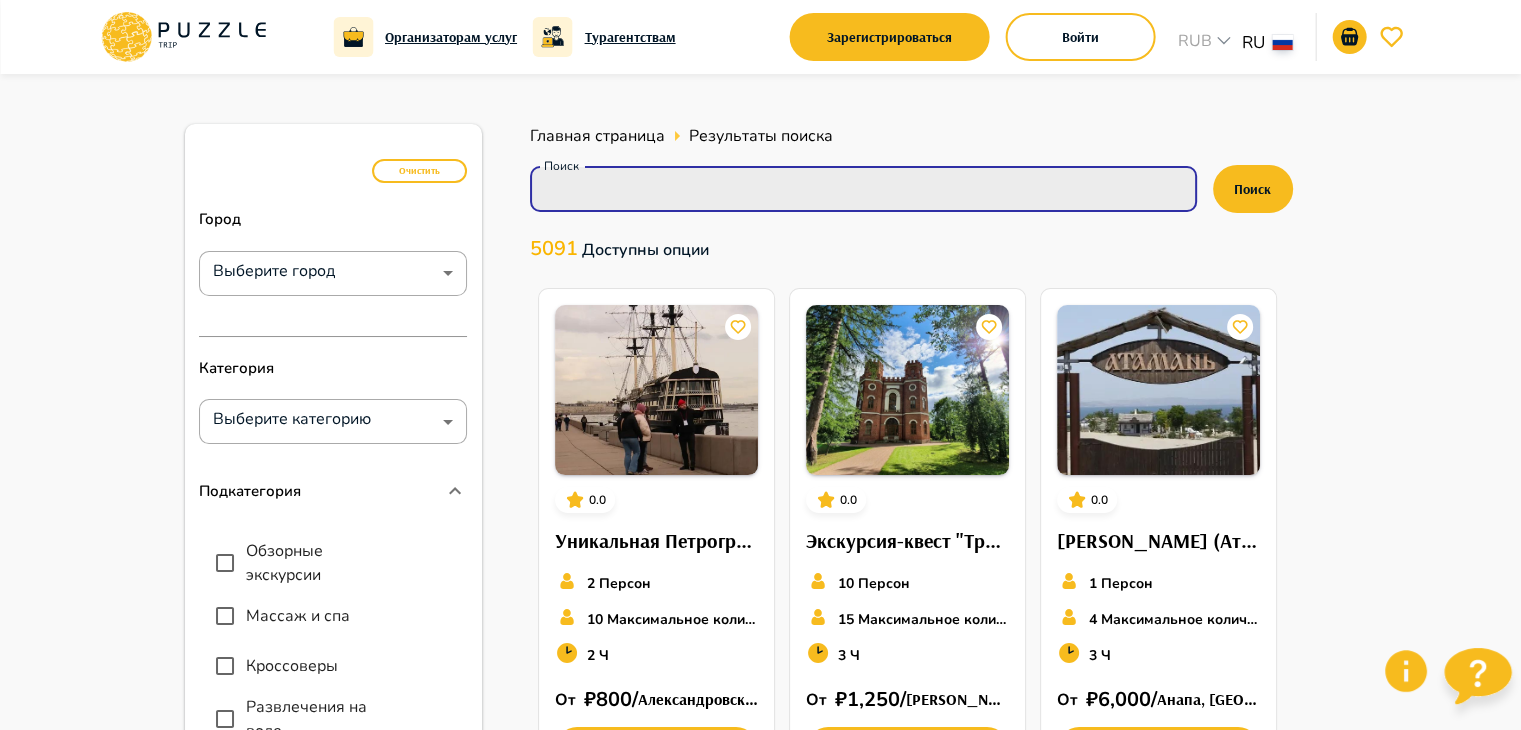 click 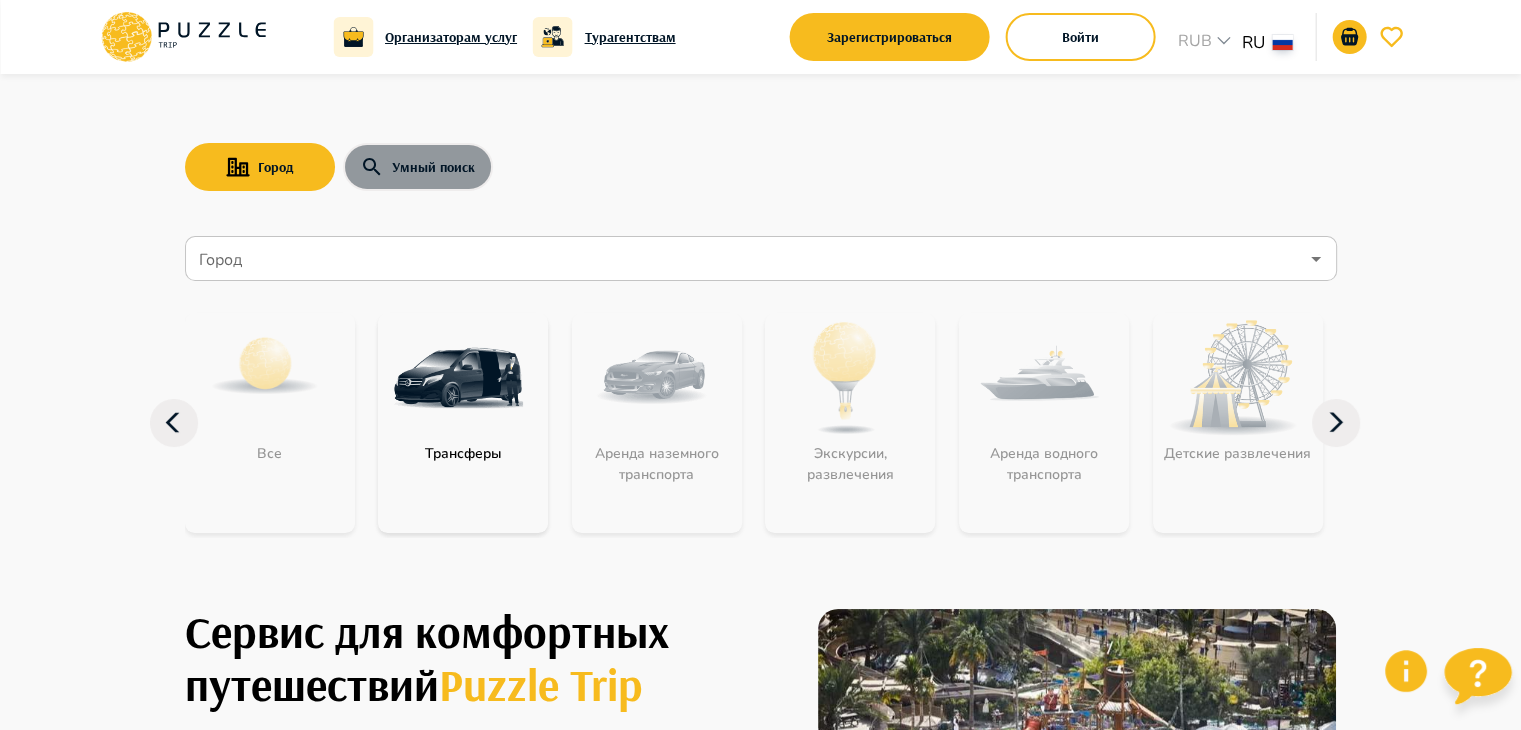 click on "Умный поиск" at bounding box center (418, 167) 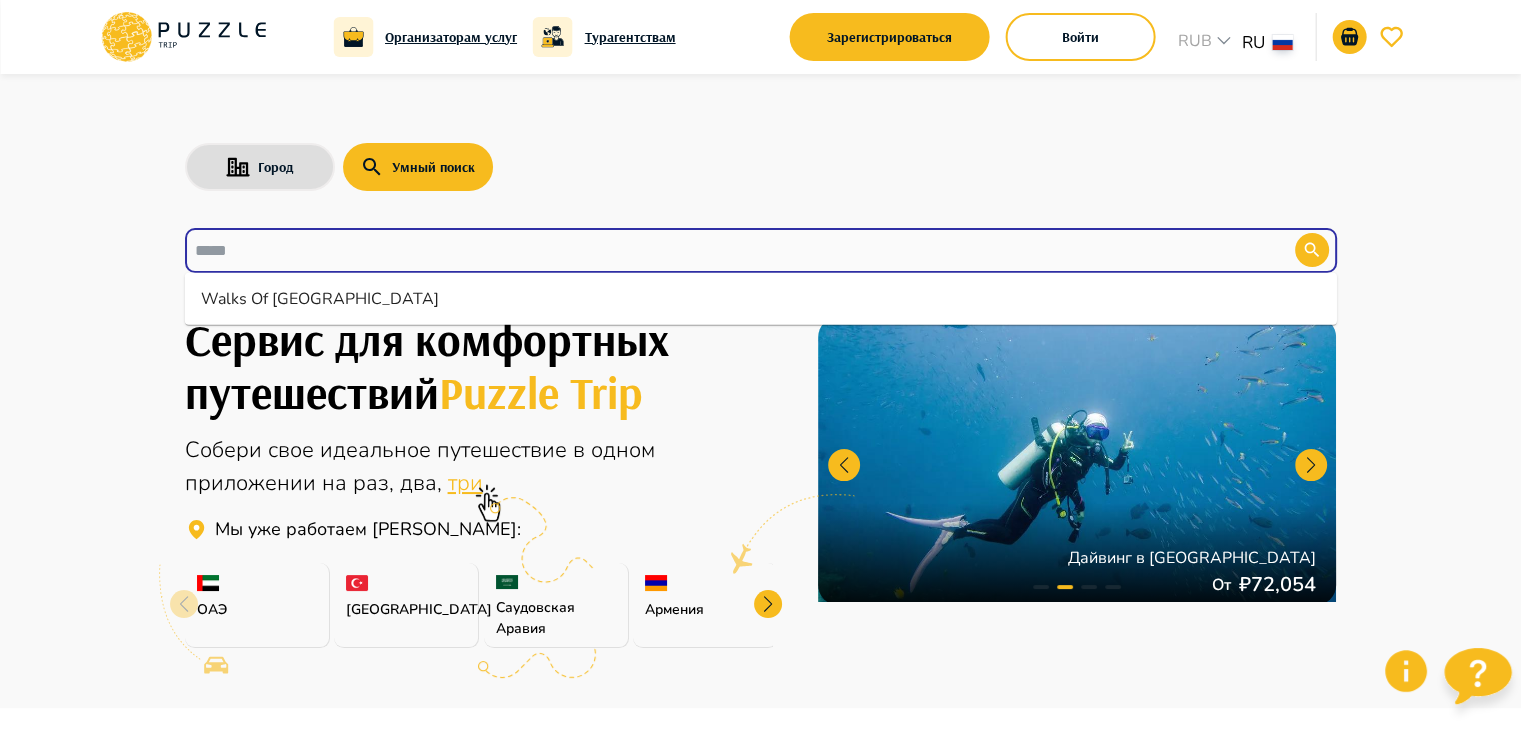 click at bounding box center [725, 250] 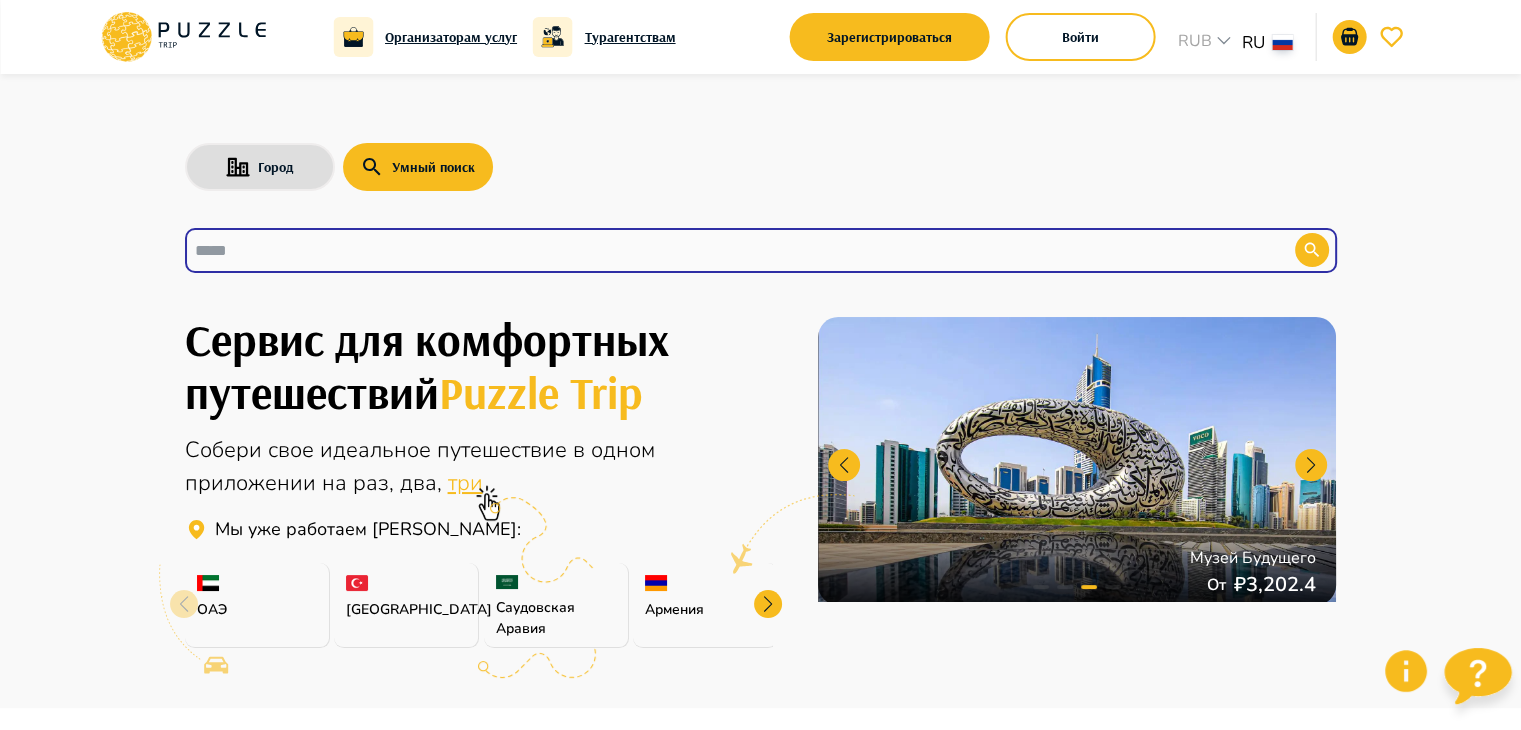 drag, startPoint x: 308, startPoint y: 253, endPoint x: 144, endPoint y: 203, distance: 171.45262 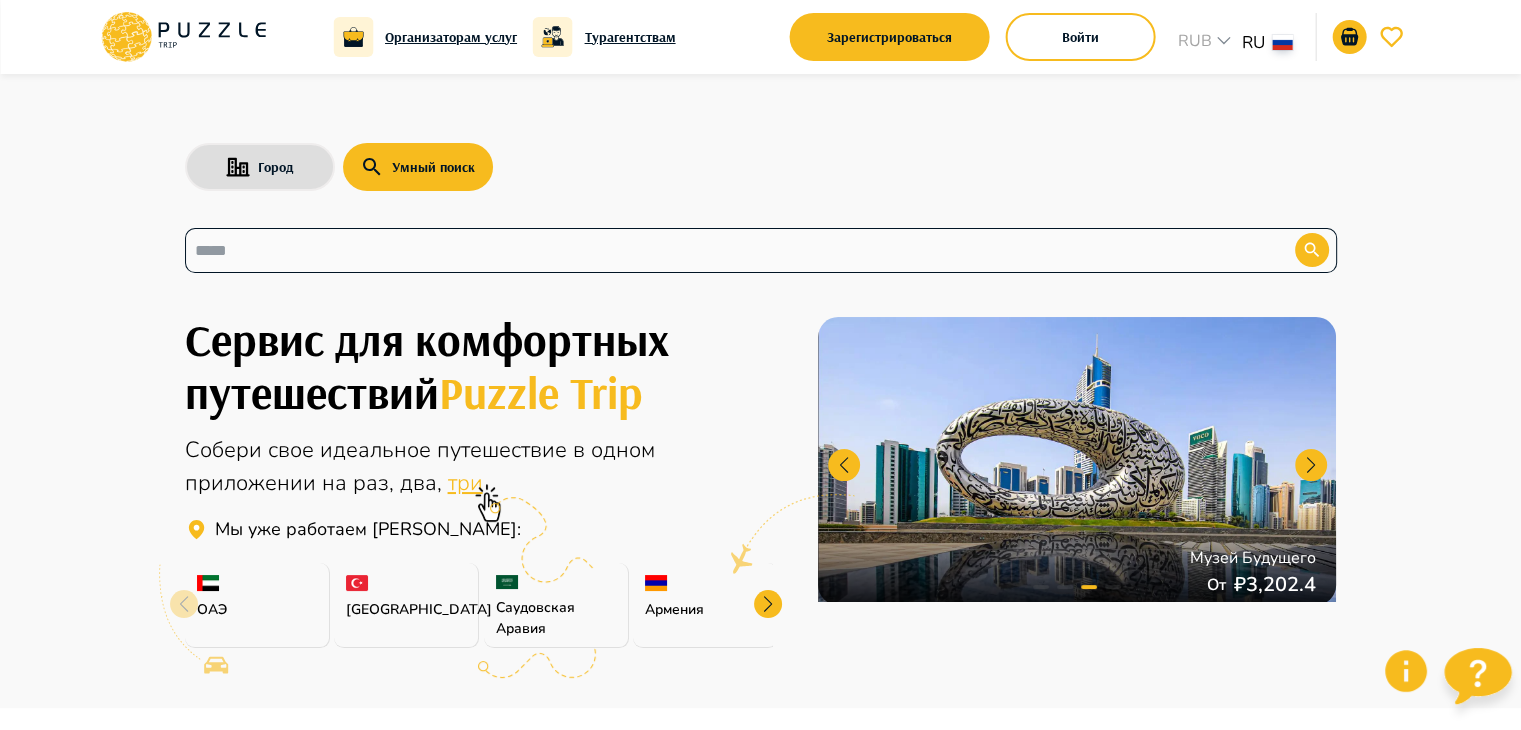 click at bounding box center (725, 250) 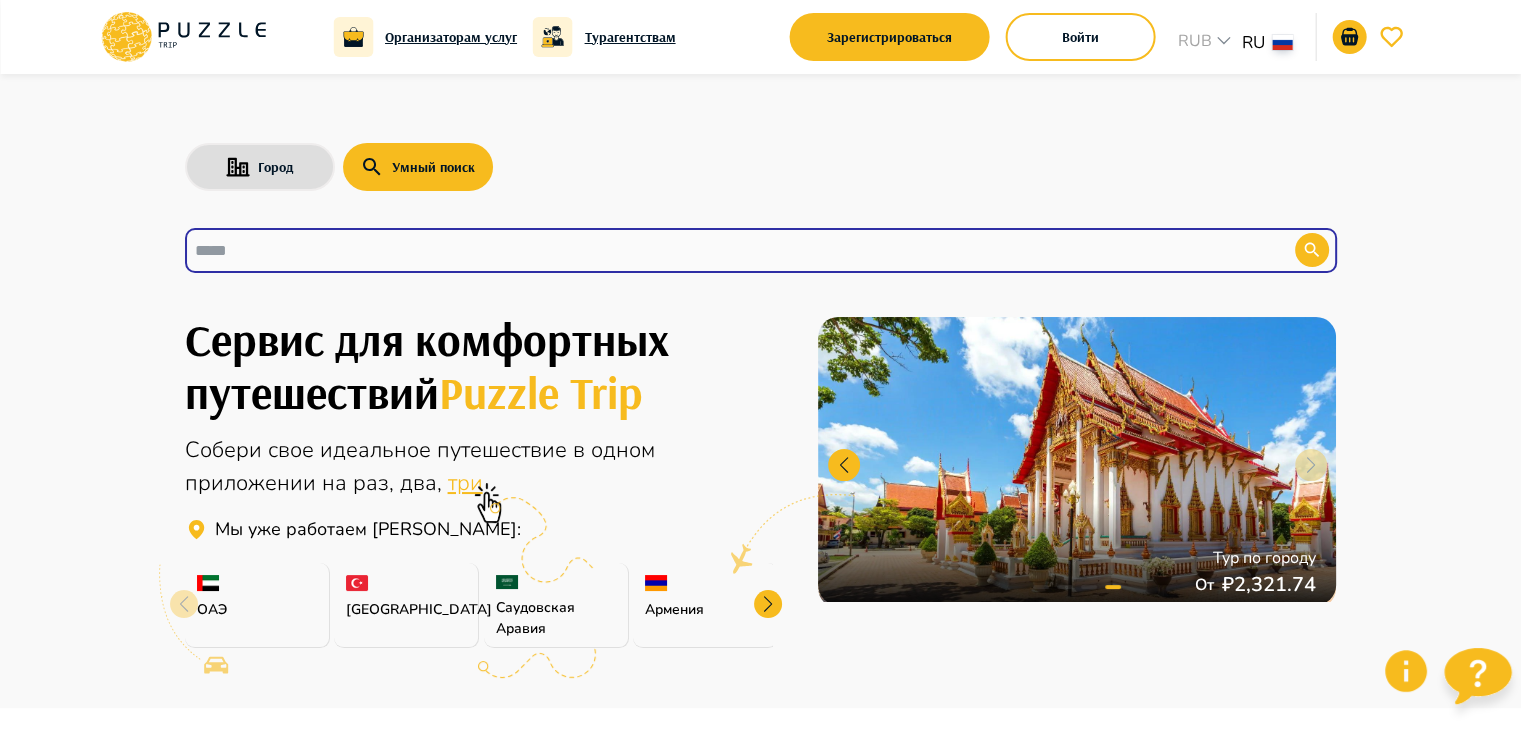paste on "**********" 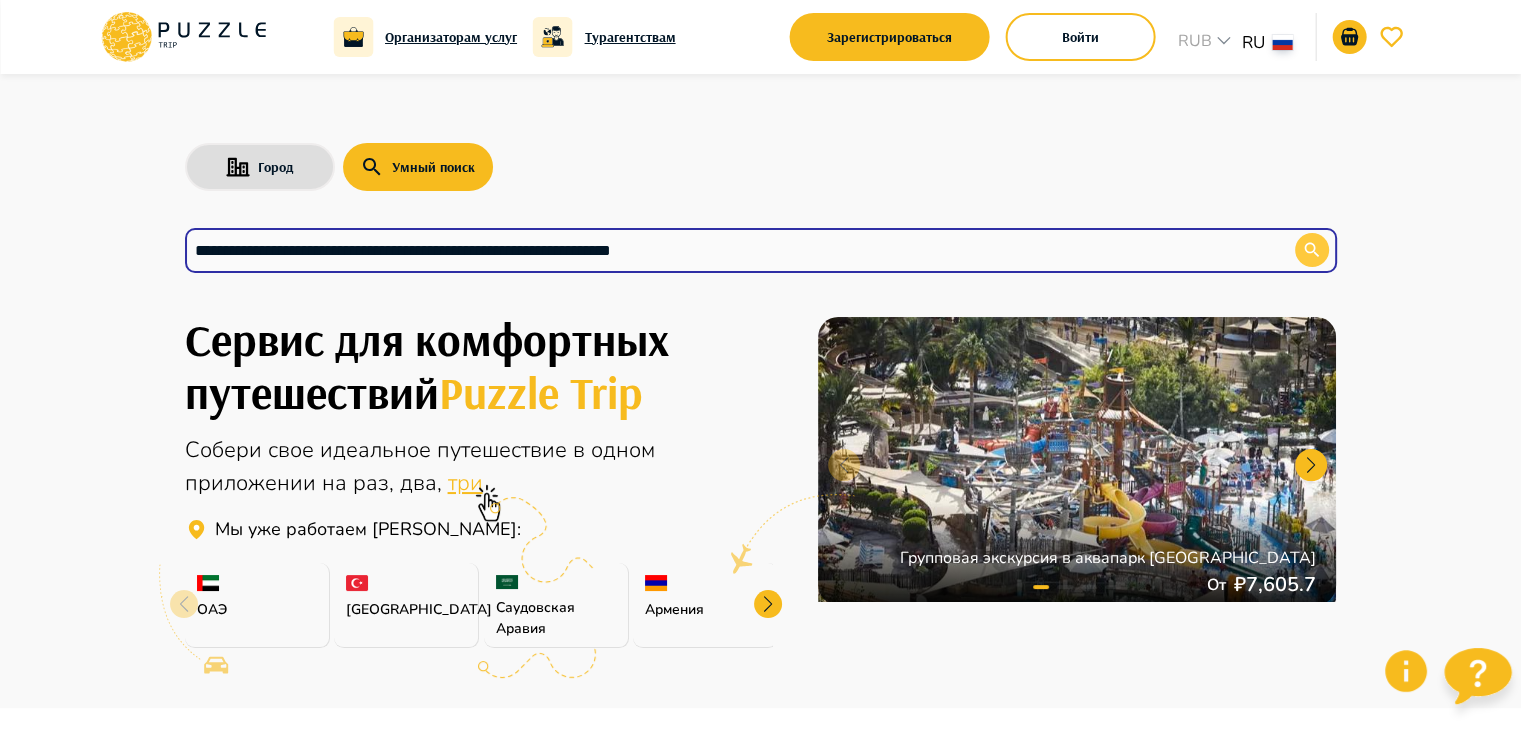 type on "**********" 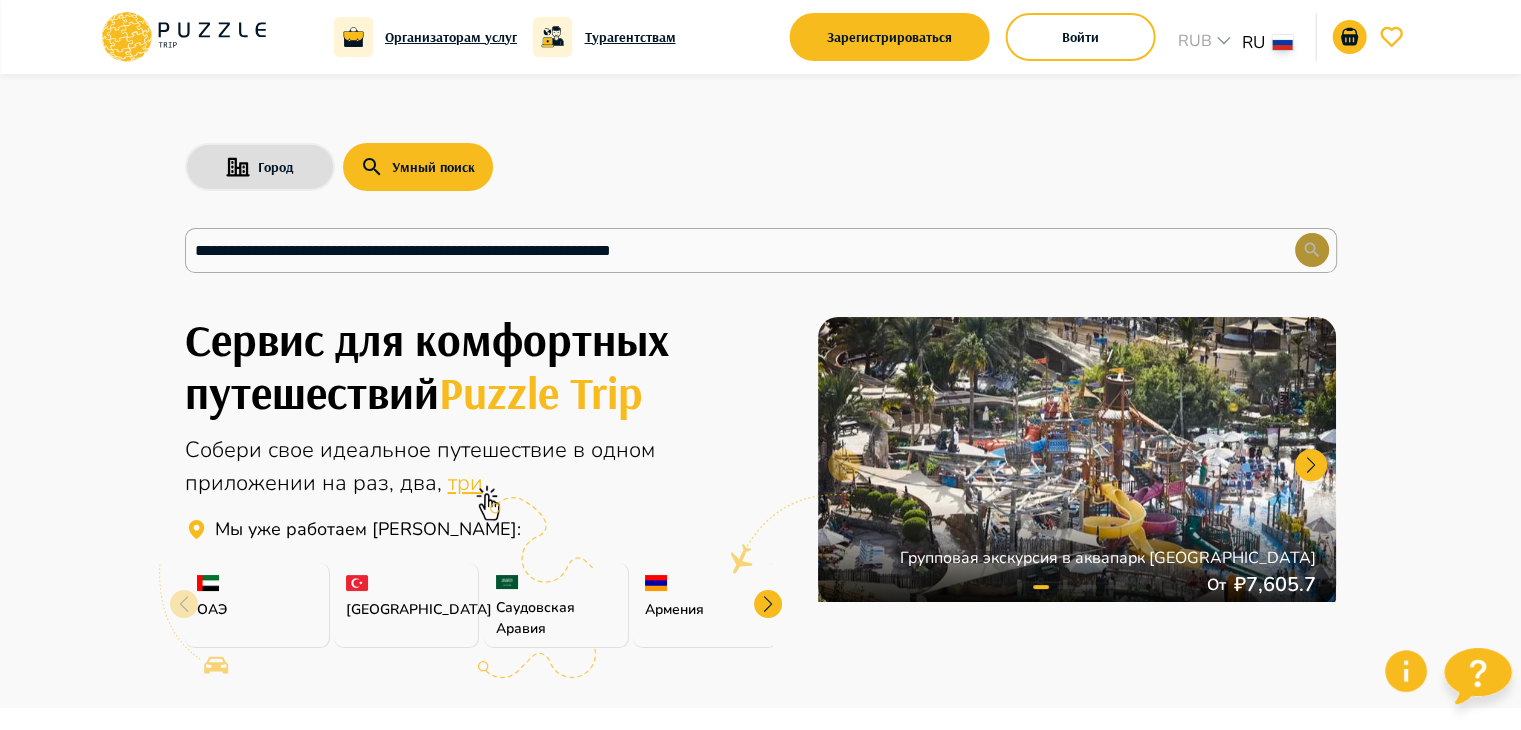 click 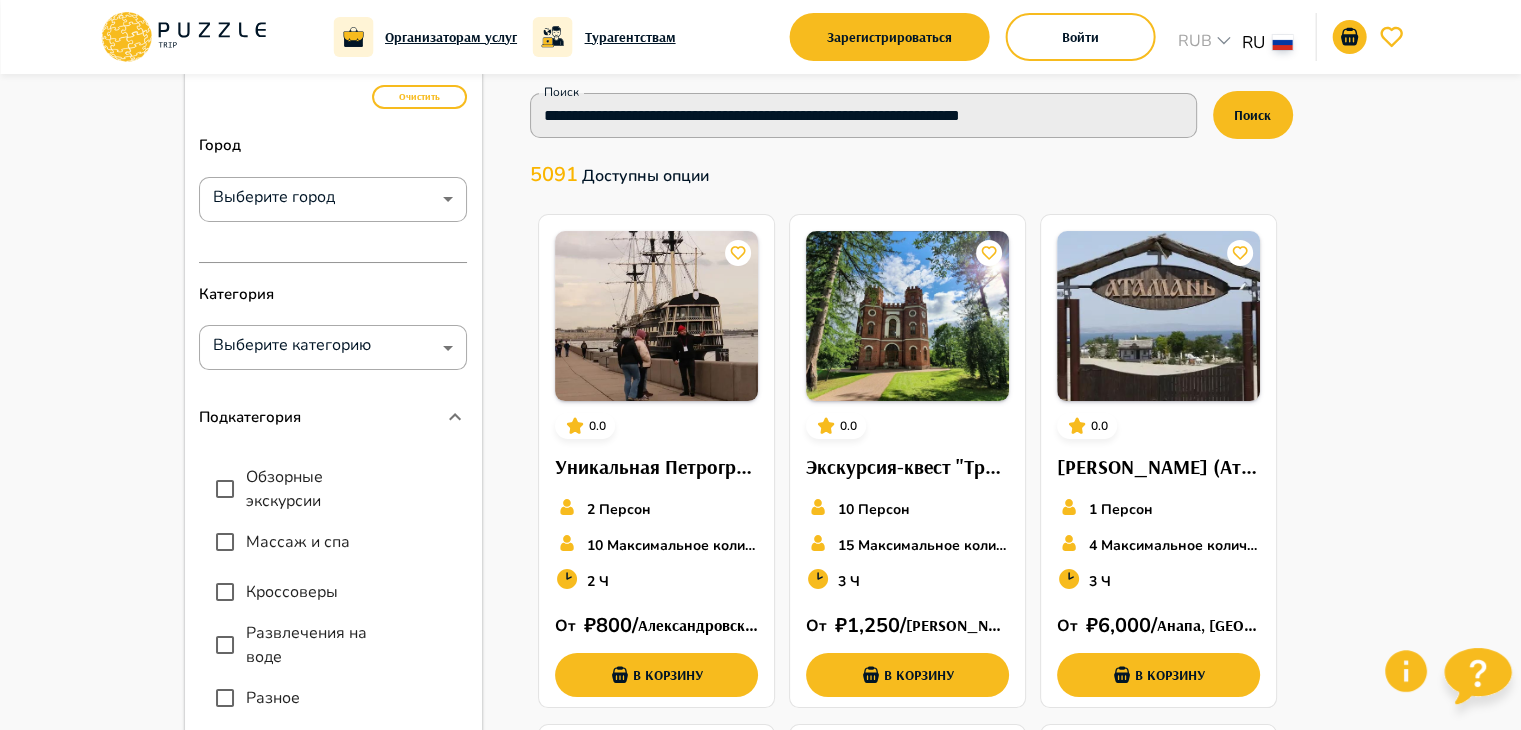 scroll, scrollTop: 0, scrollLeft: 0, axis: both 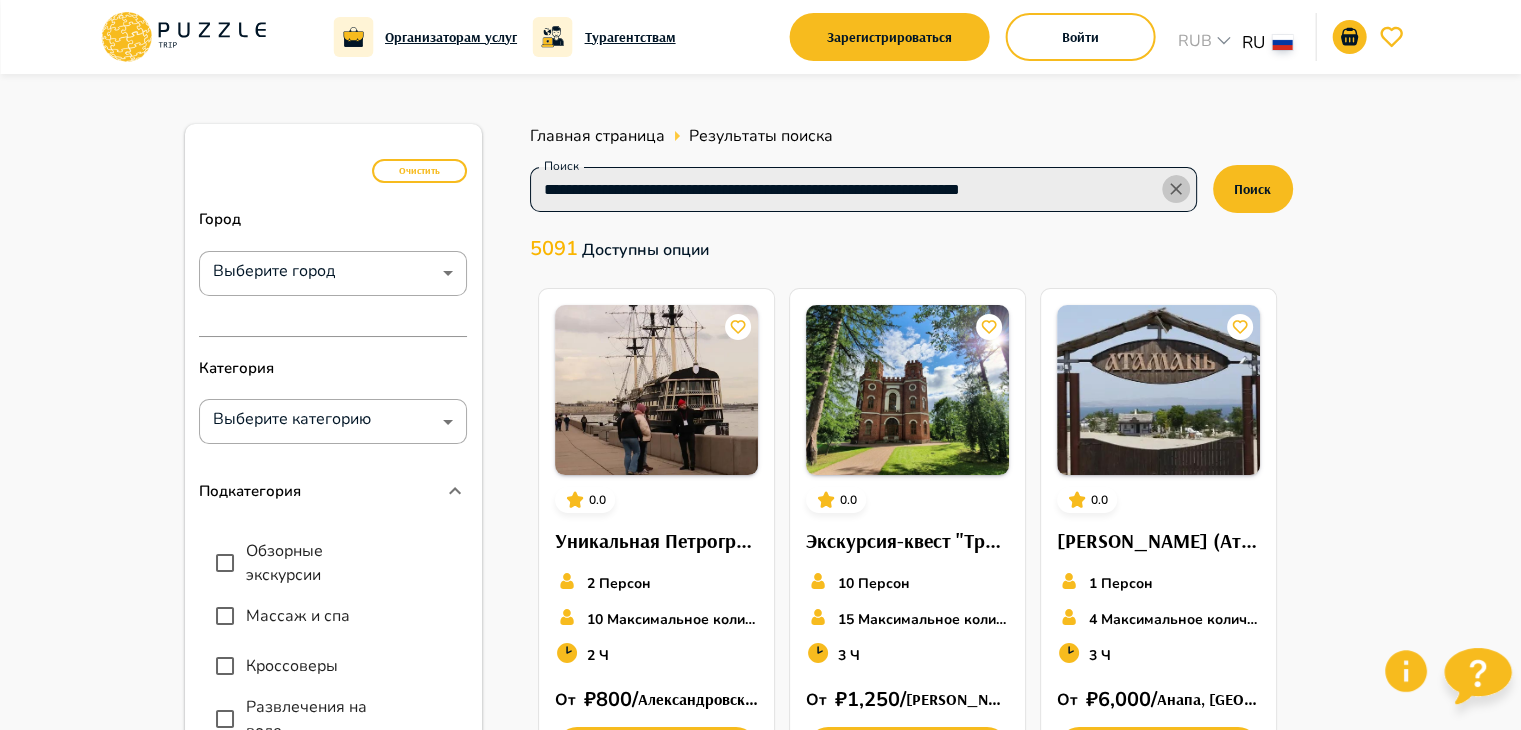 click 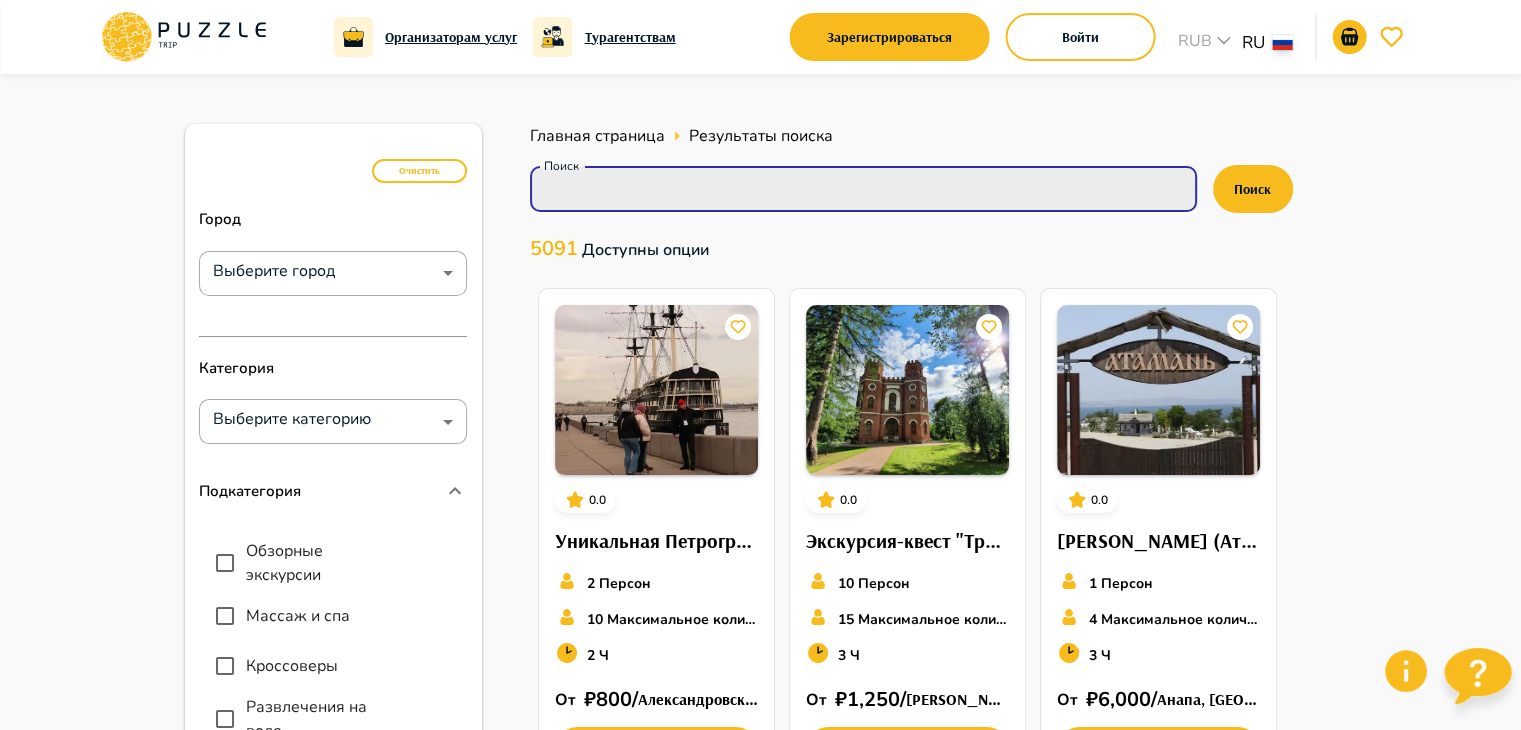 paste on "**********" 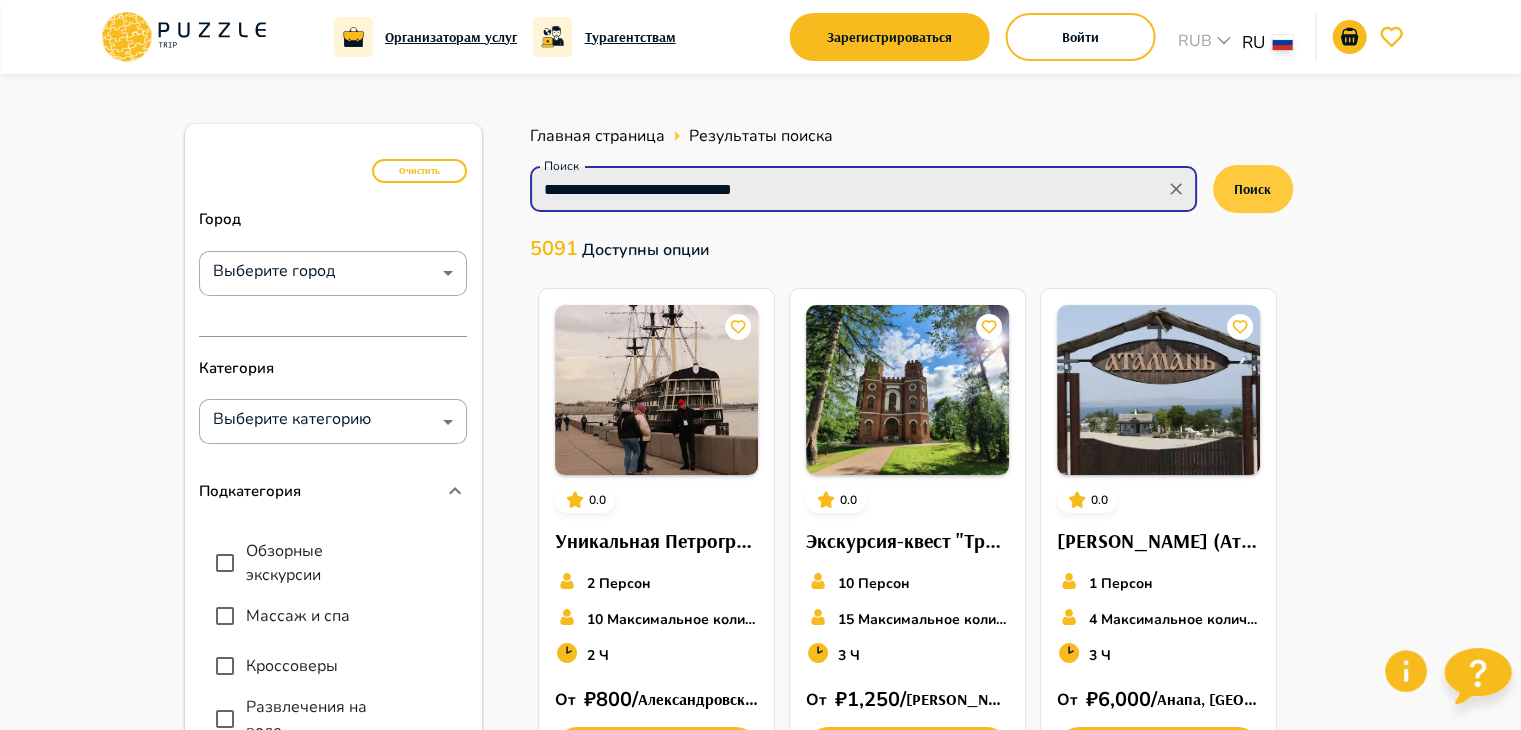 type on "**********" 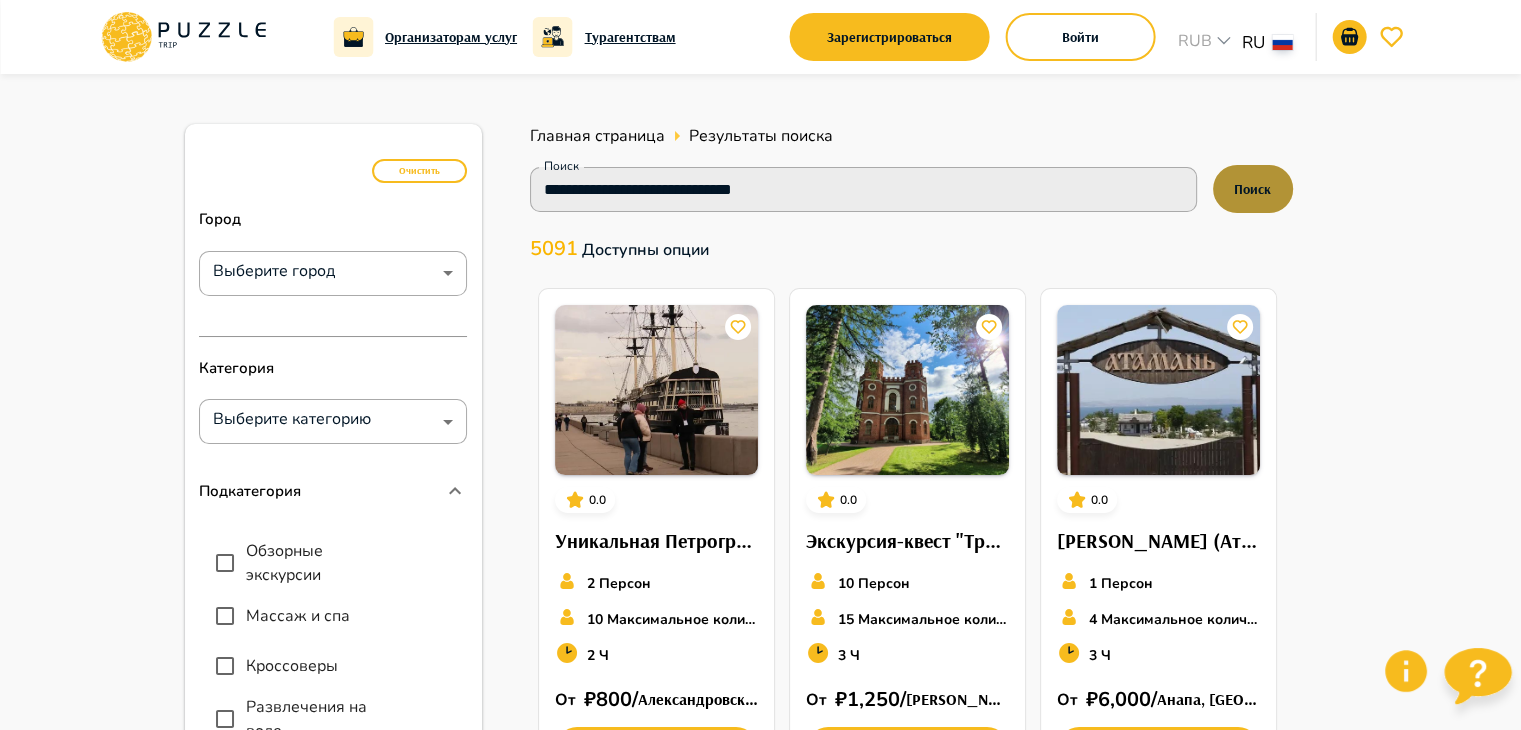 click on "Поиск" at bounding box center (1253, 189) 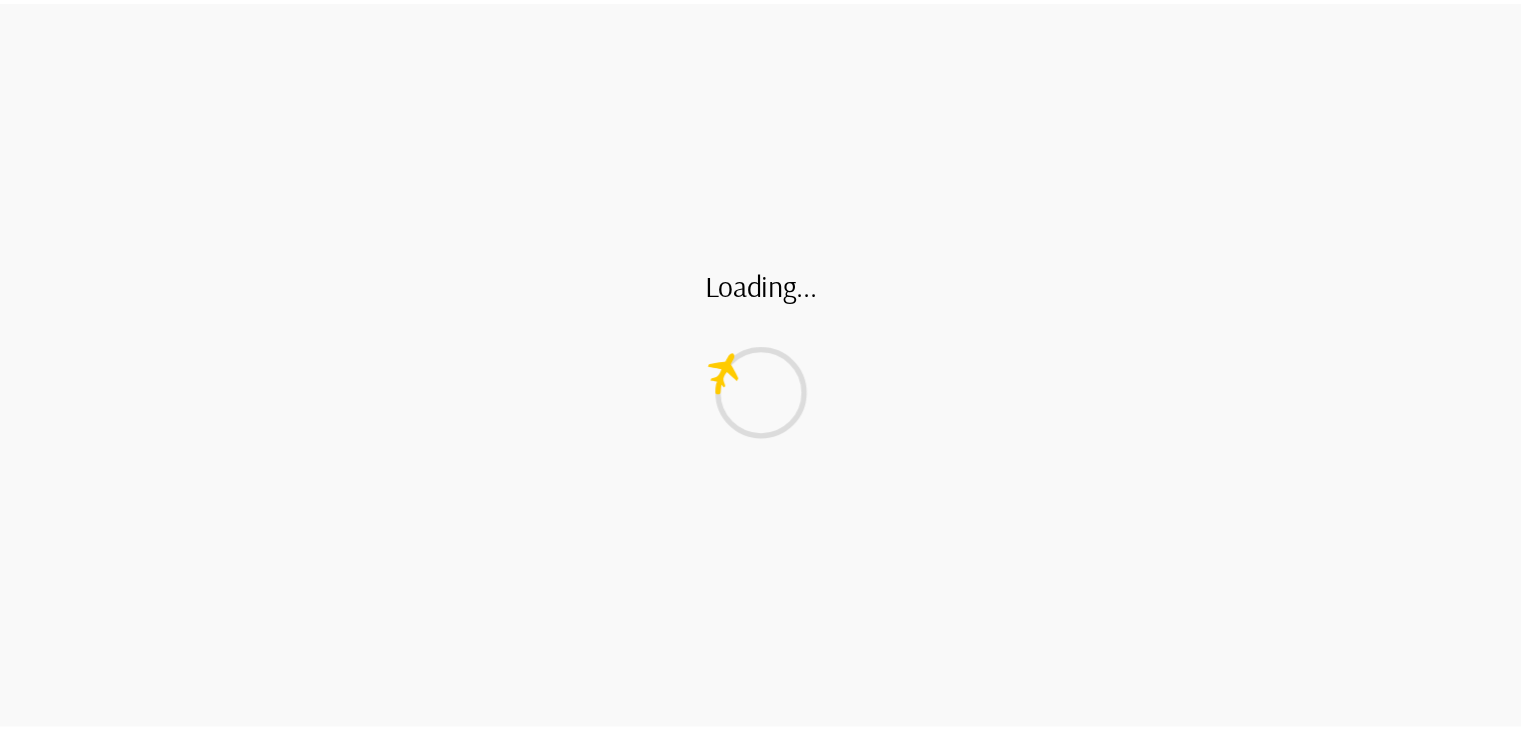 scroll, scrollTop: 0, scrollLeft: 0, axis: both 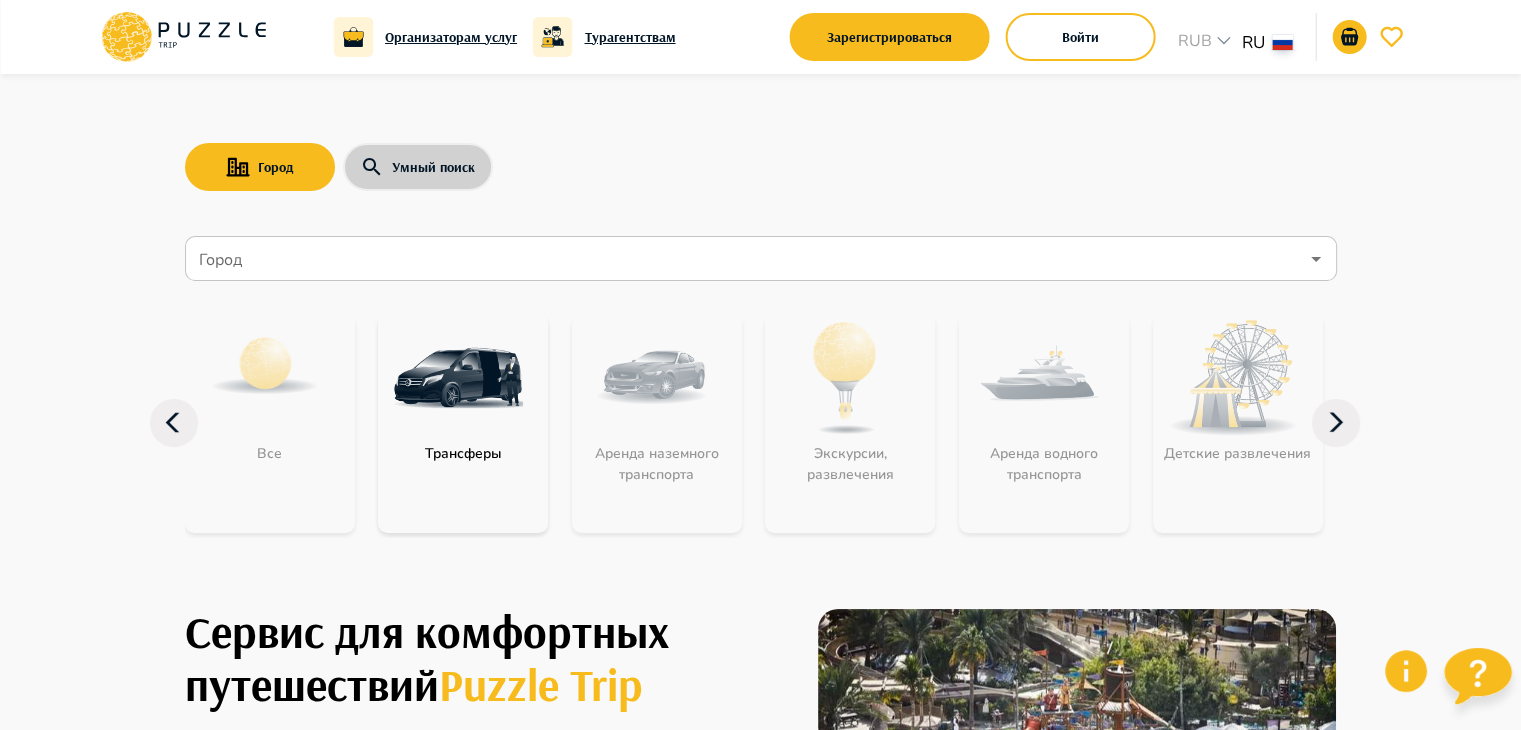 click on "Умный поиск" at bounding box center [418, 167] 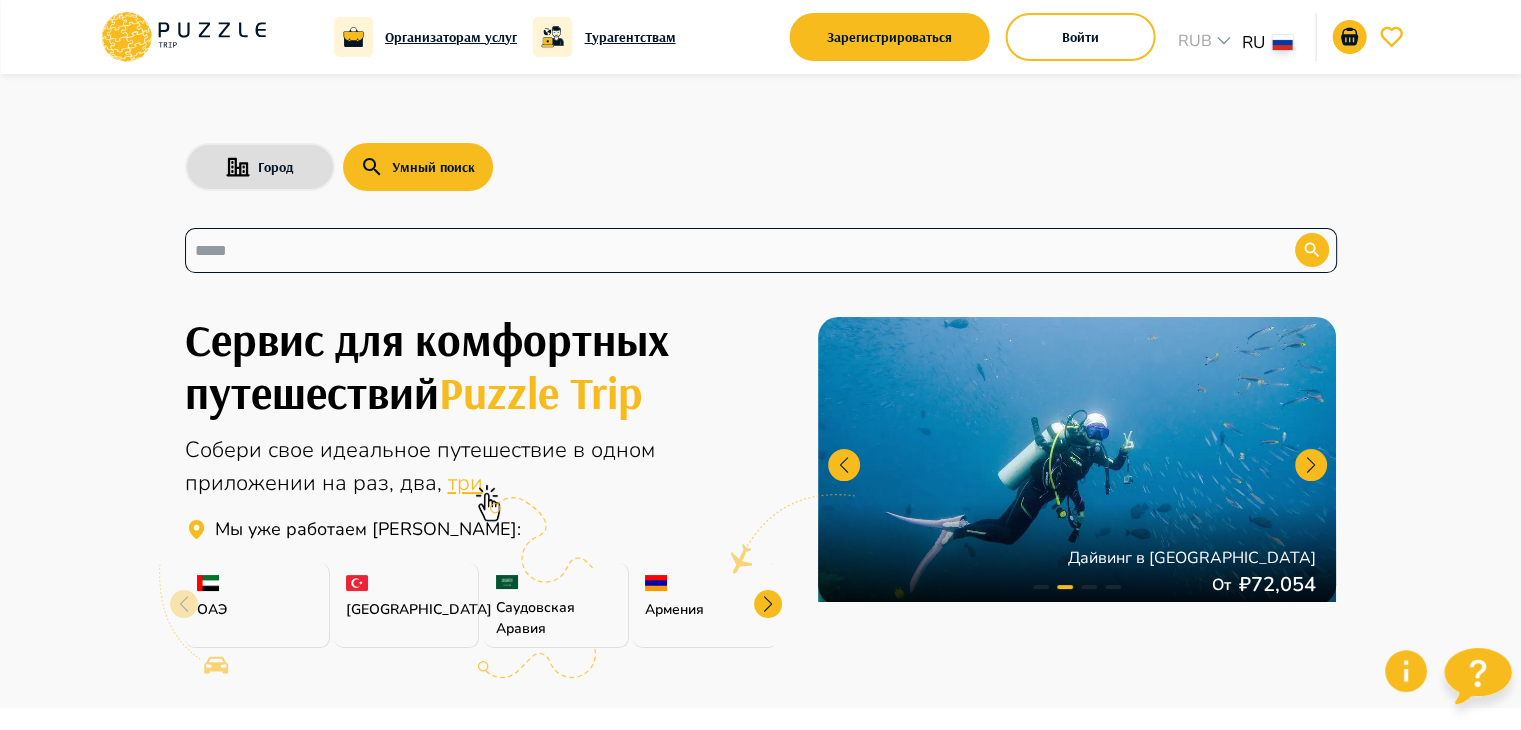 click at bounding box center (725, 250) 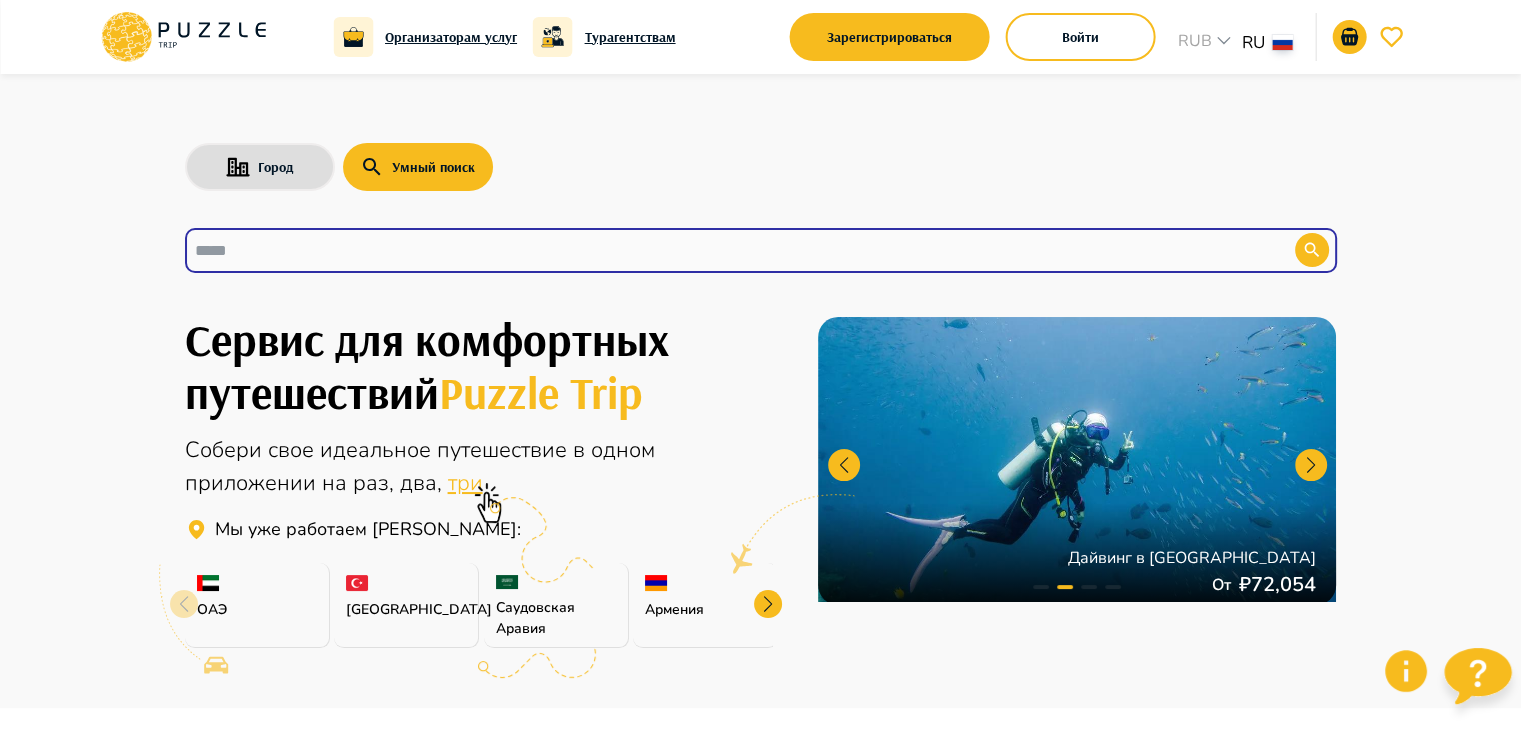 paste on "**********" 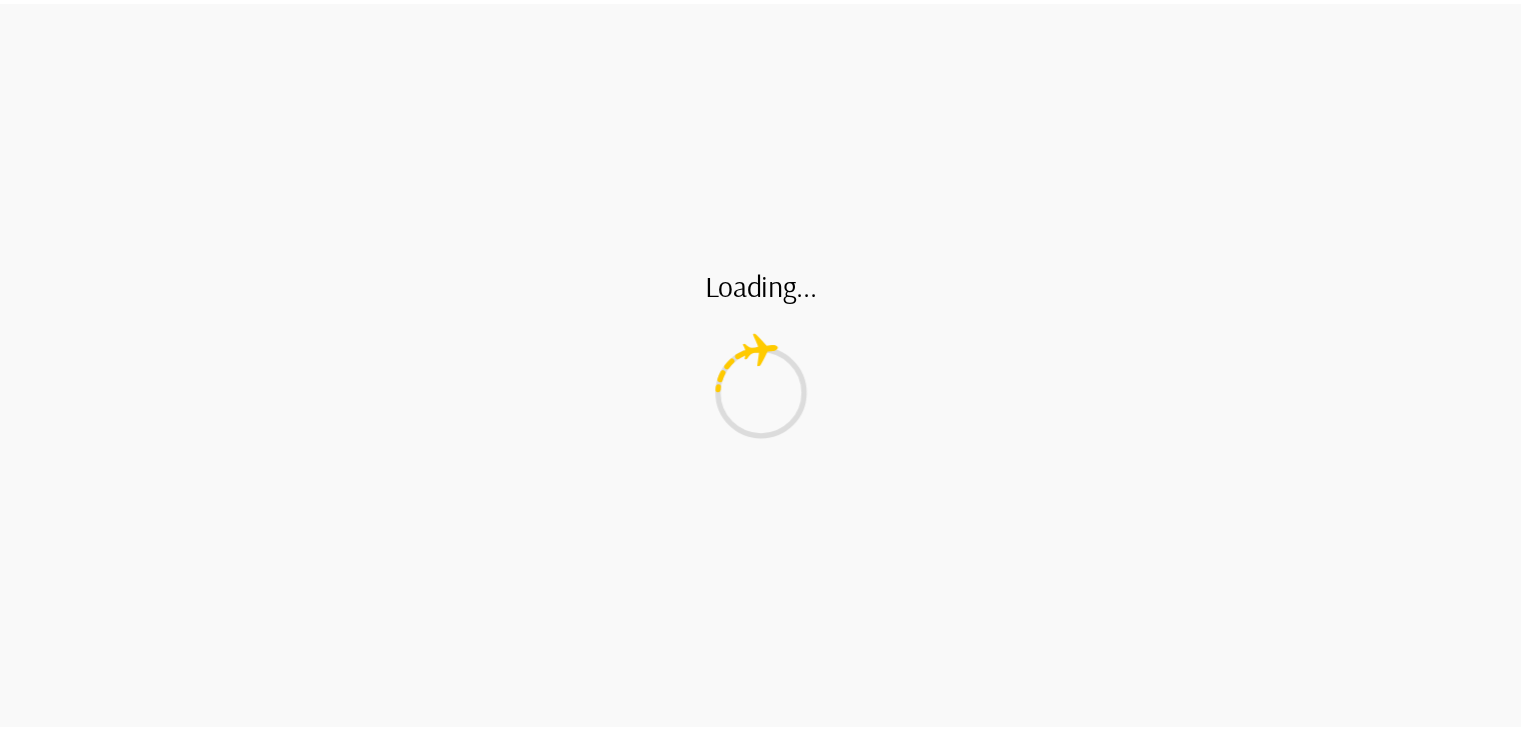 scroll, scrollTop: 0, scrollLeft: 0, axis: both 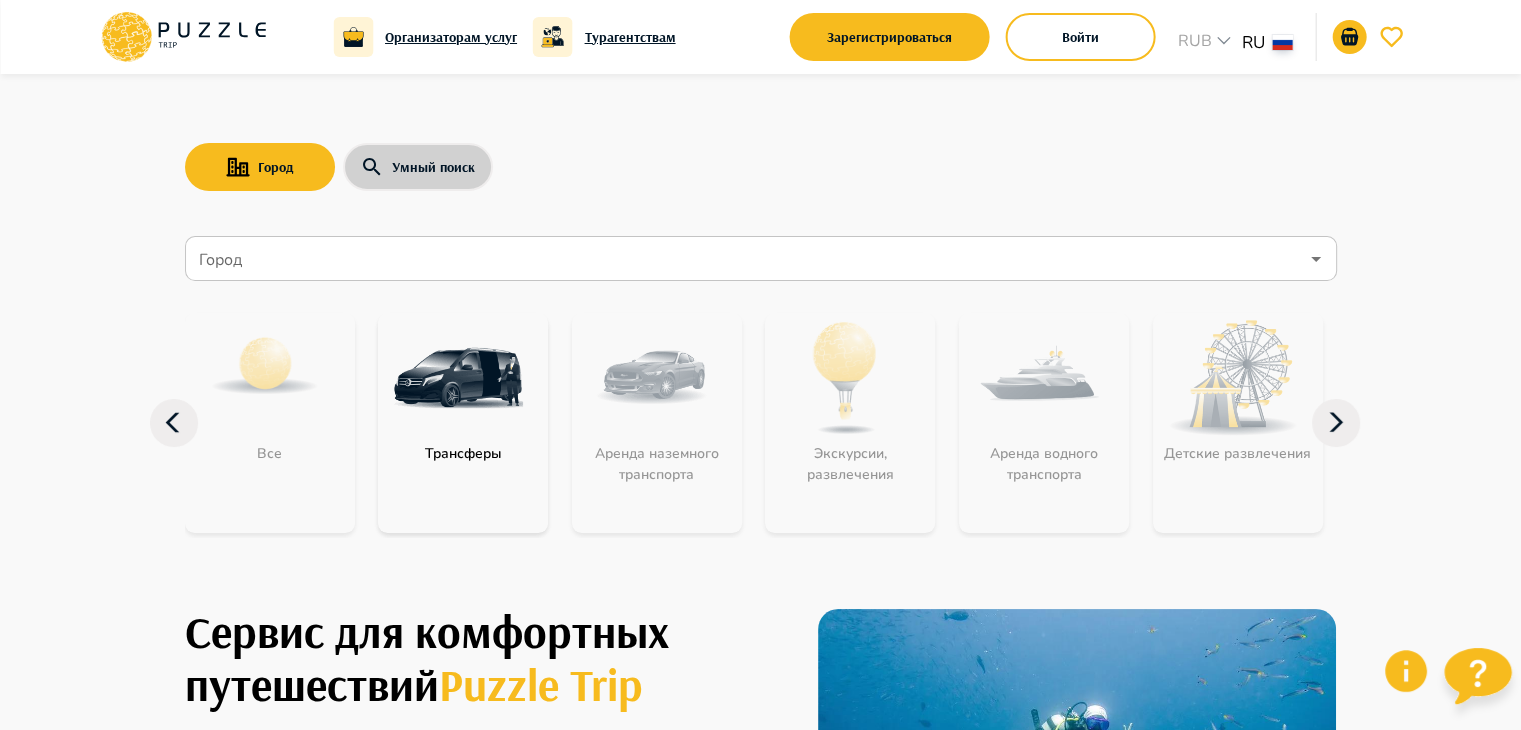 click on "Умный поиск" at bounding box center (418, 167) 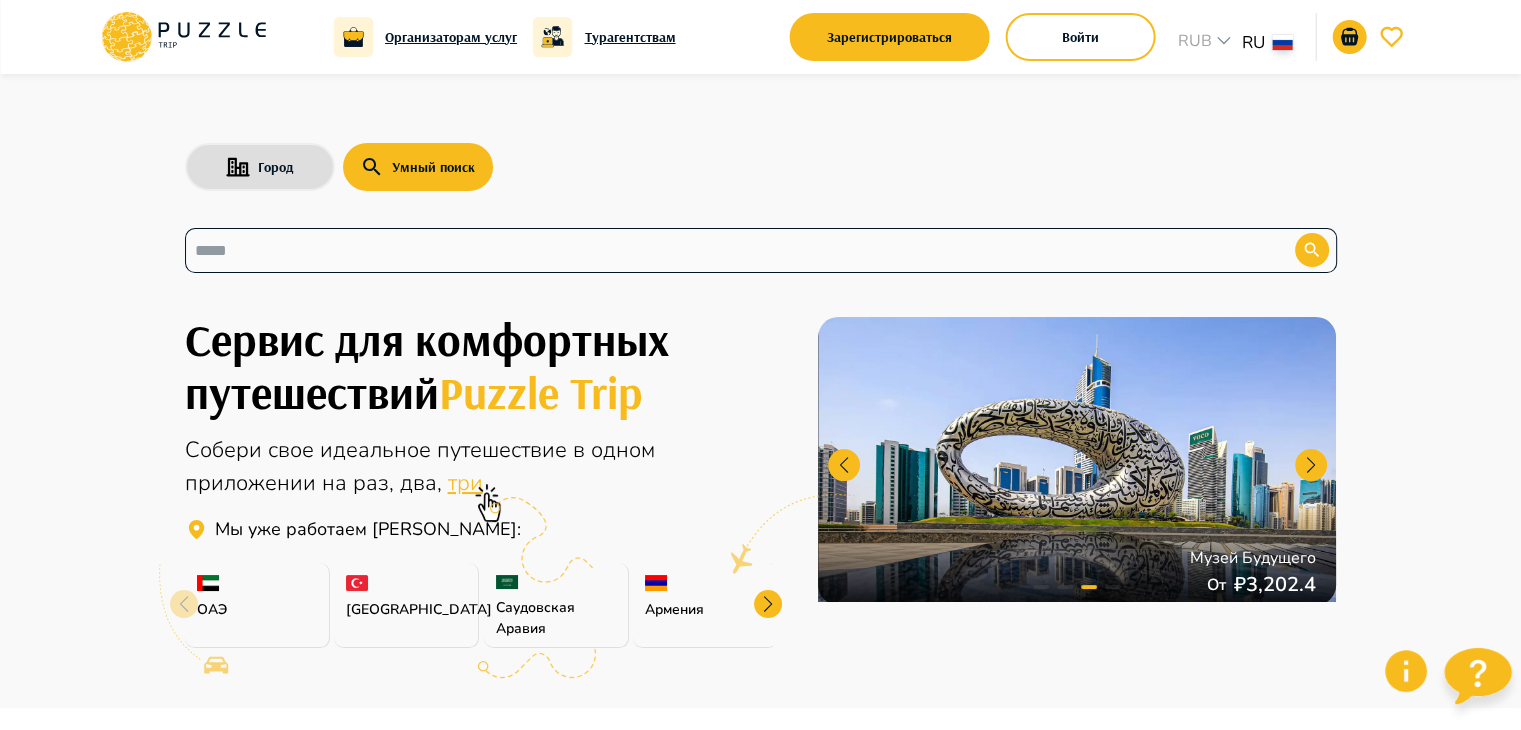 click at bounding box center [725, 250] 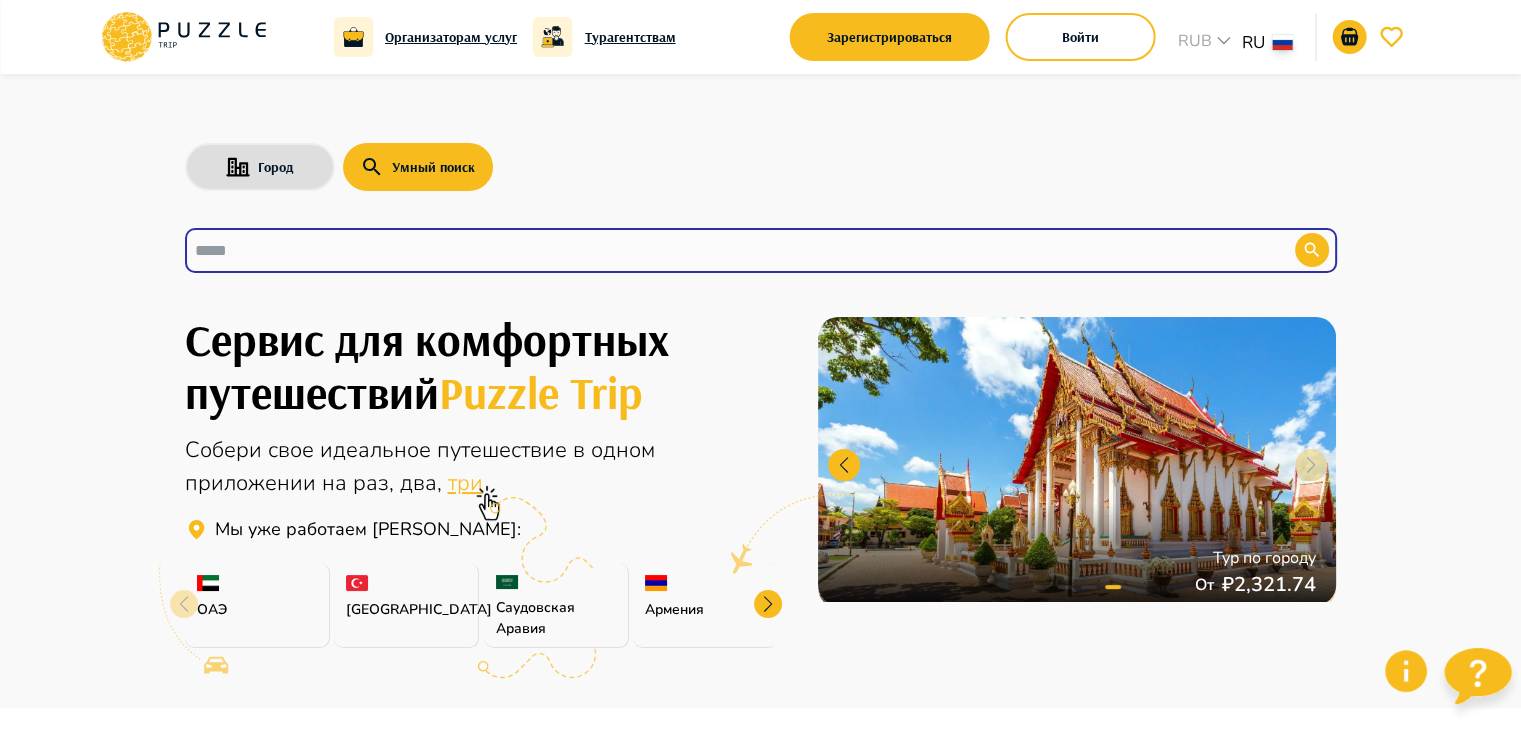 paste on "**********" 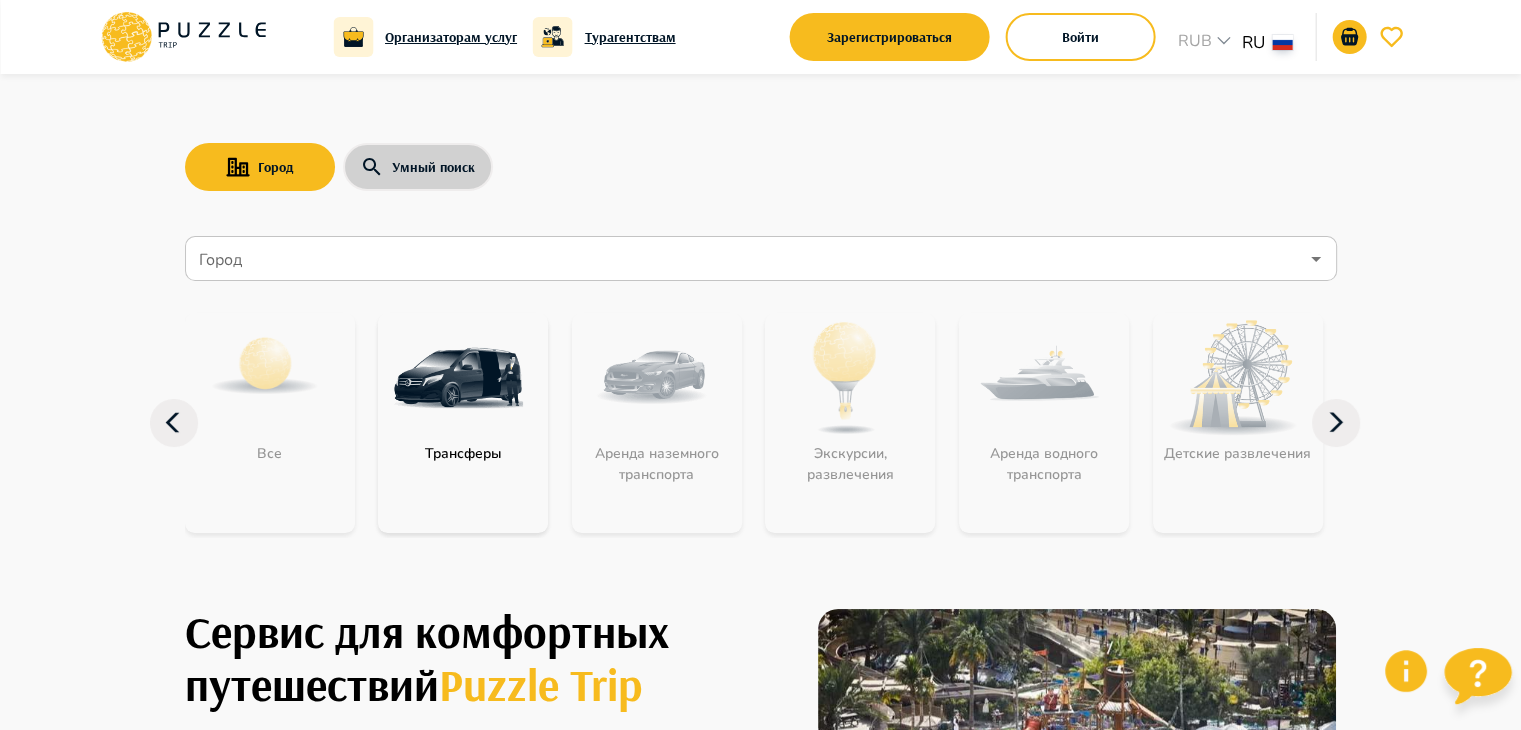 click on "Умный поиск" at bounding box center [418, 167] 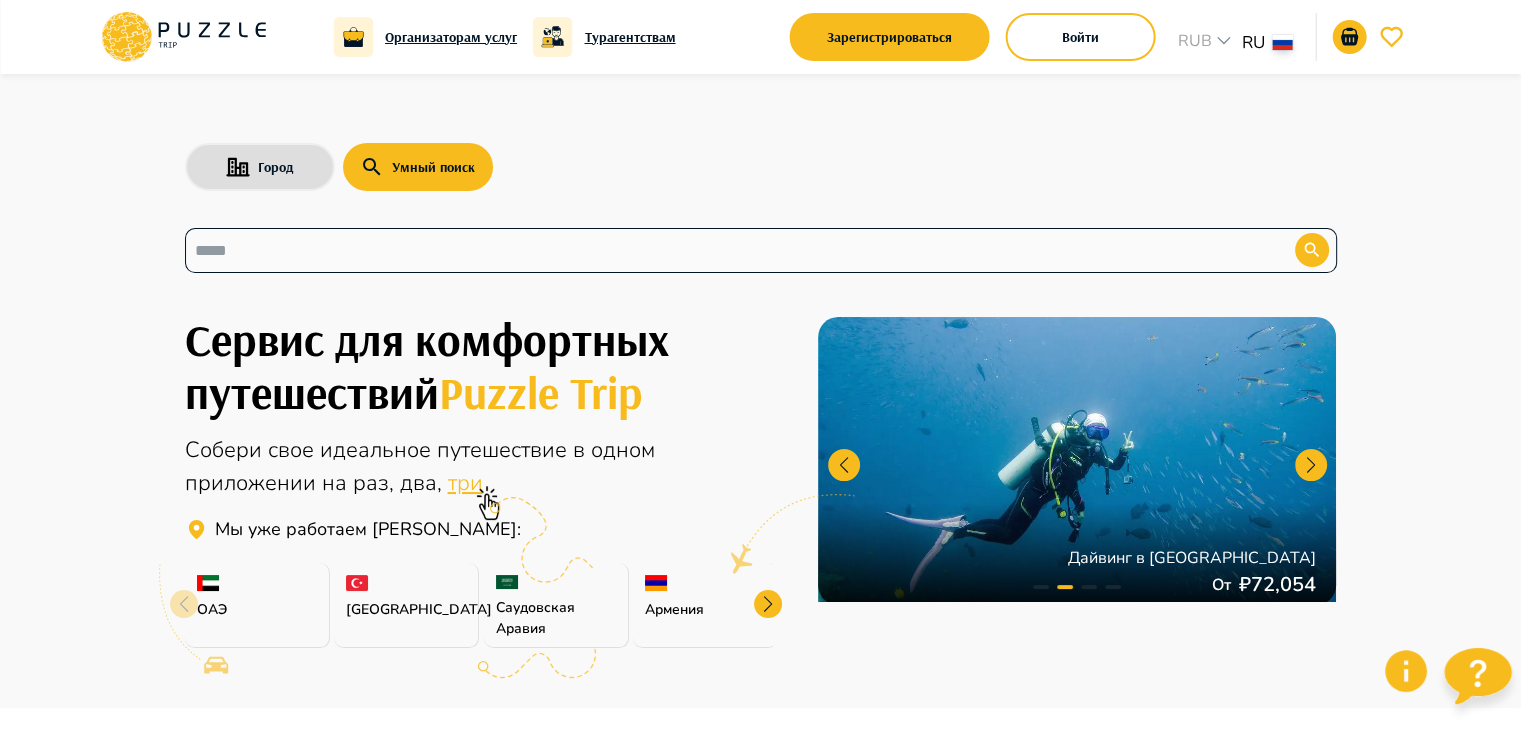 click at bounding box center [725, 250] 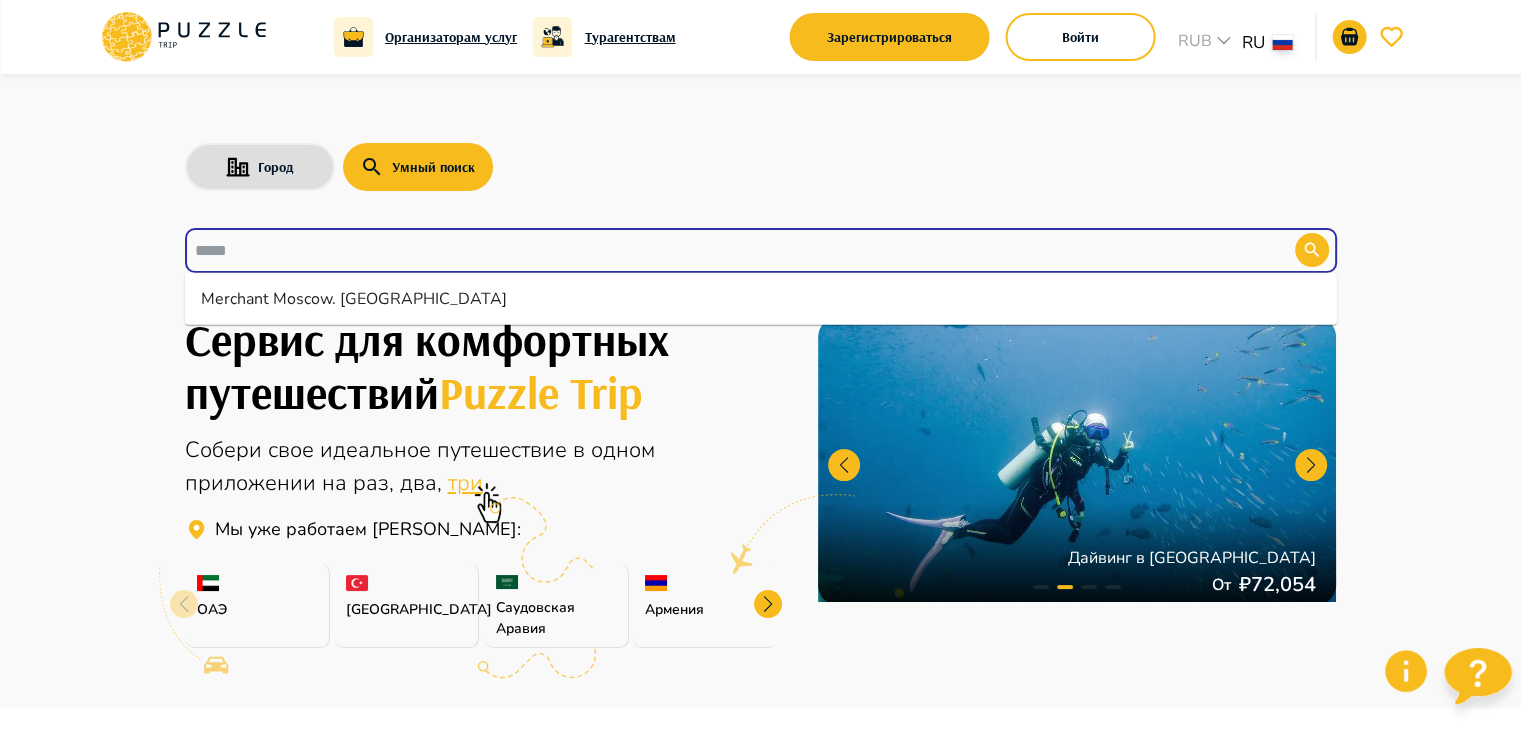 click on "Merchant Moscow. Zamoskvorechye" at bounding box center [761, 299] 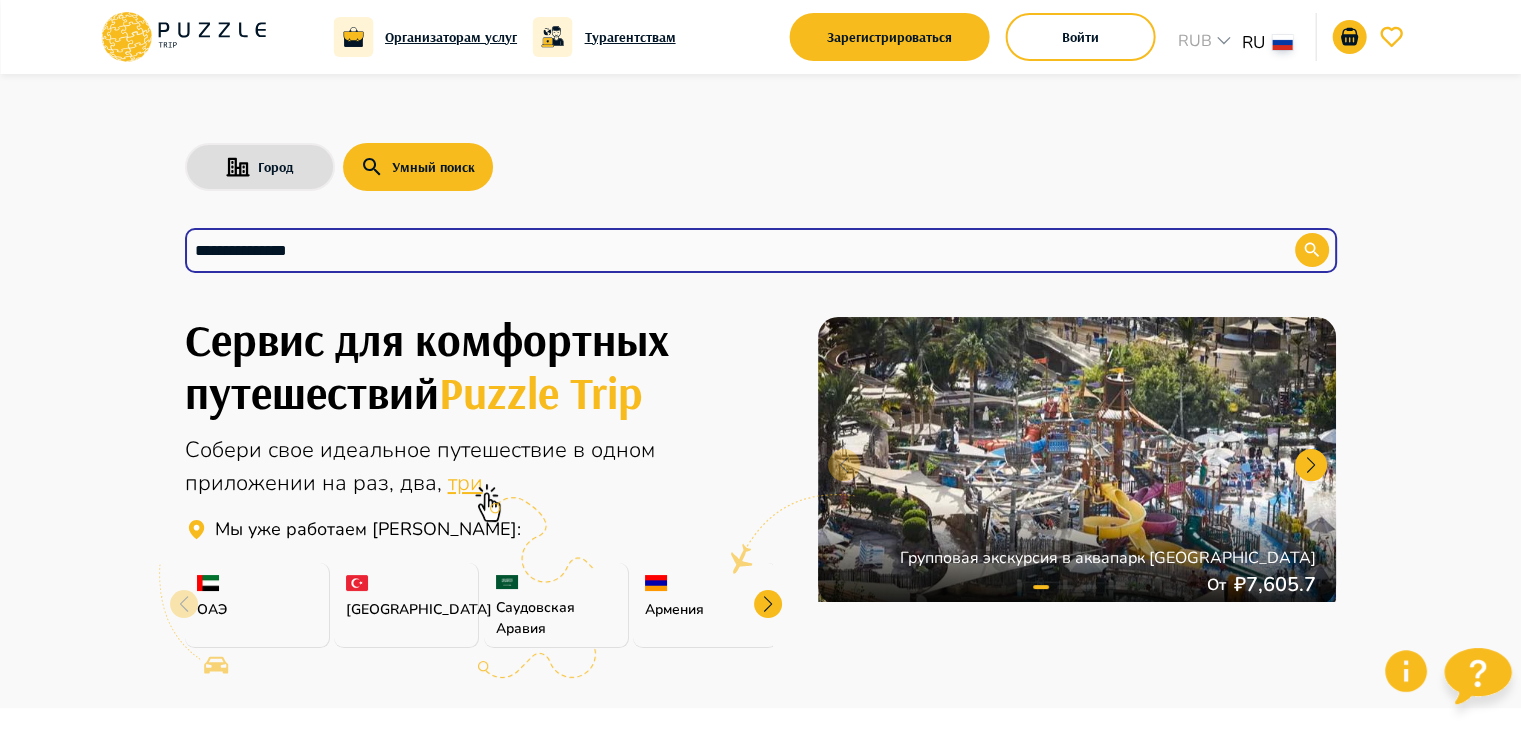 type on "**********" 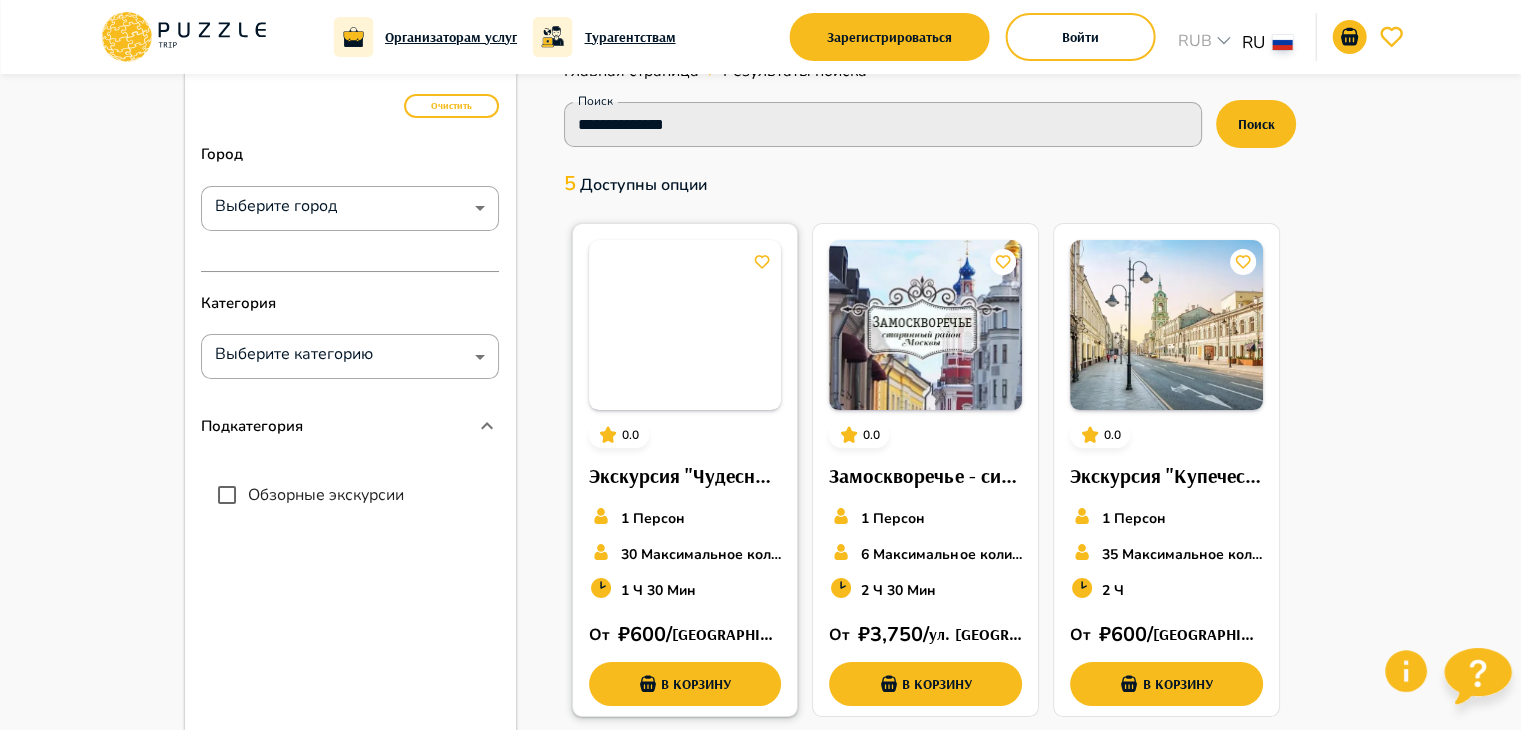 scroll, scrollTop: 100, scrollLeft: 0, axis: vertical 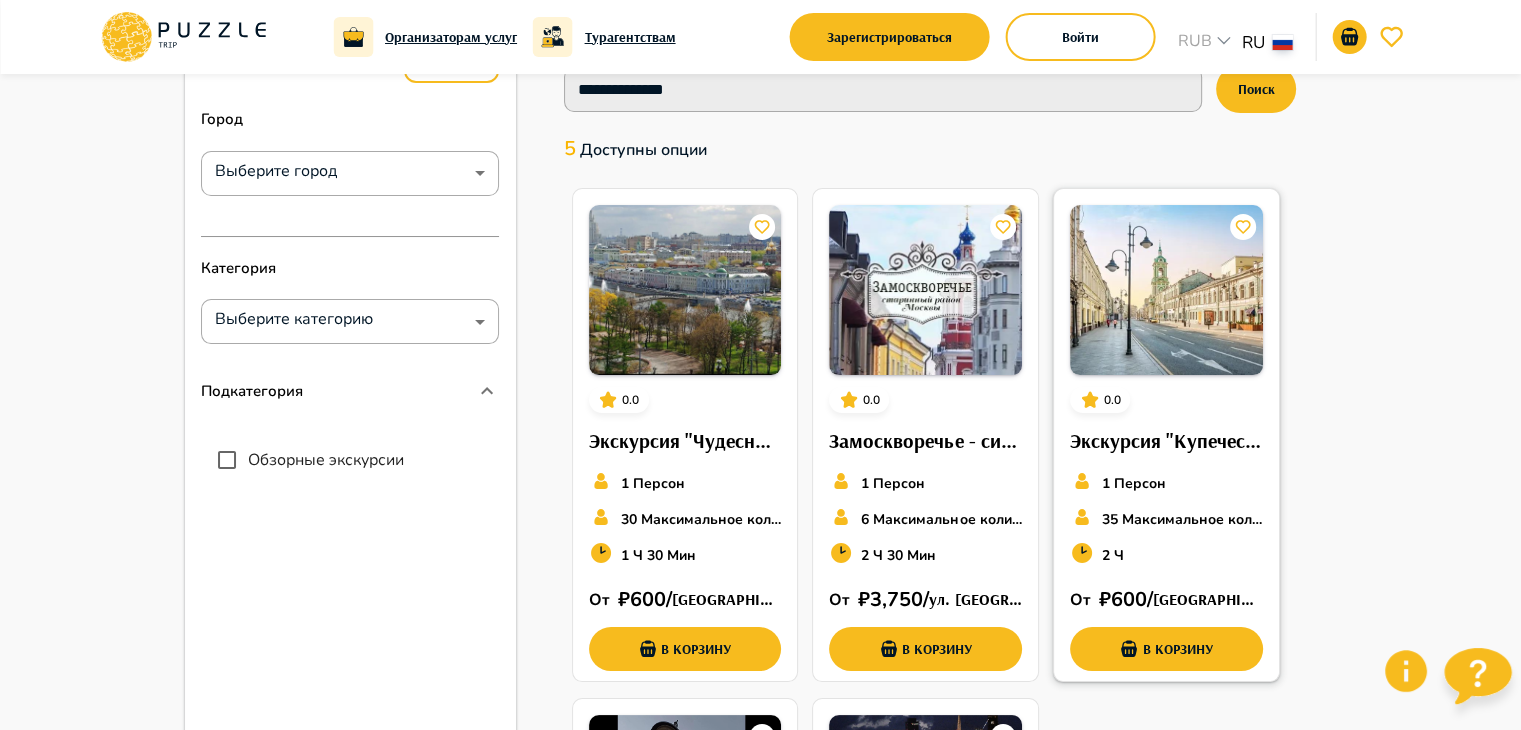 click at bounding box center [1166, 290] 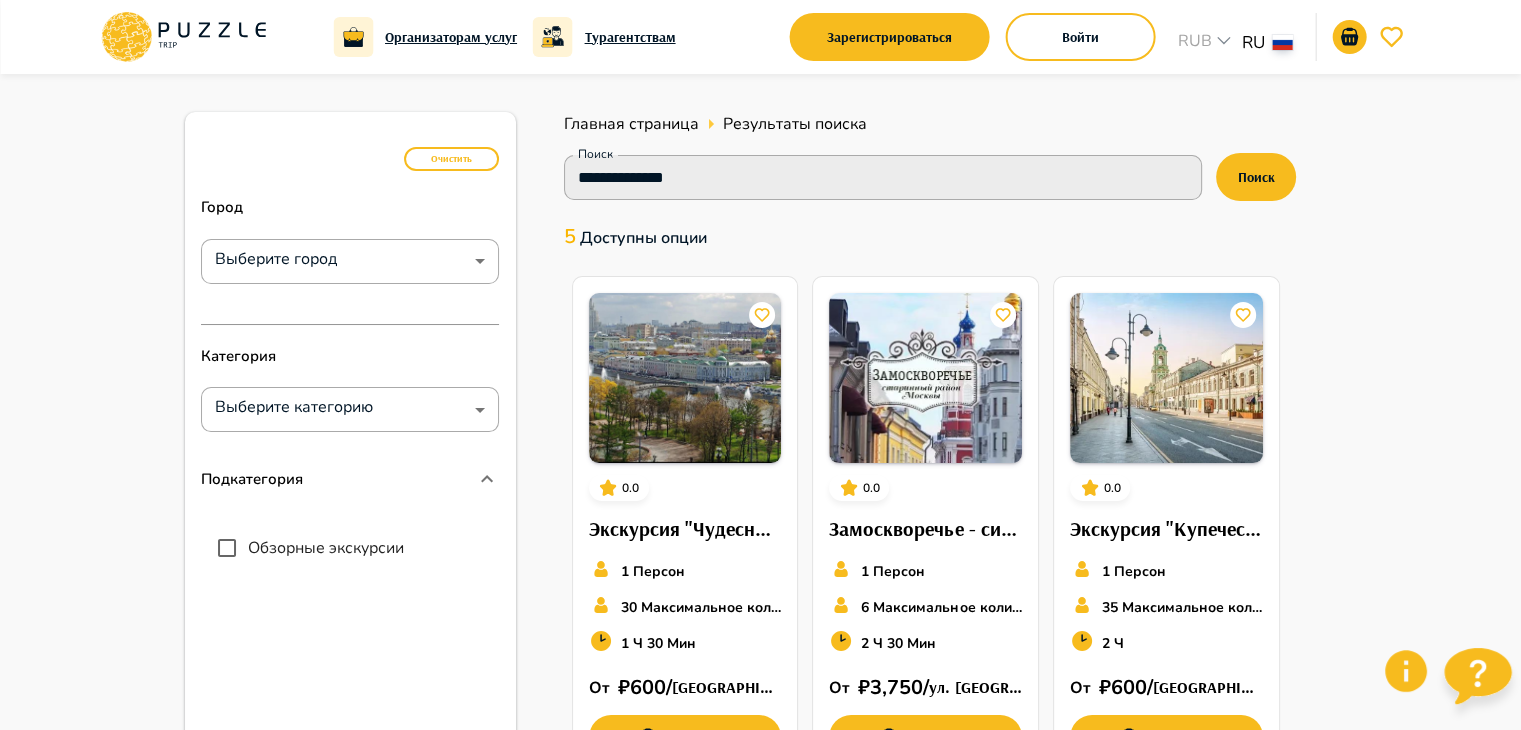 scroll, scrollTop: 0, scrollLeft: 0, axis: both 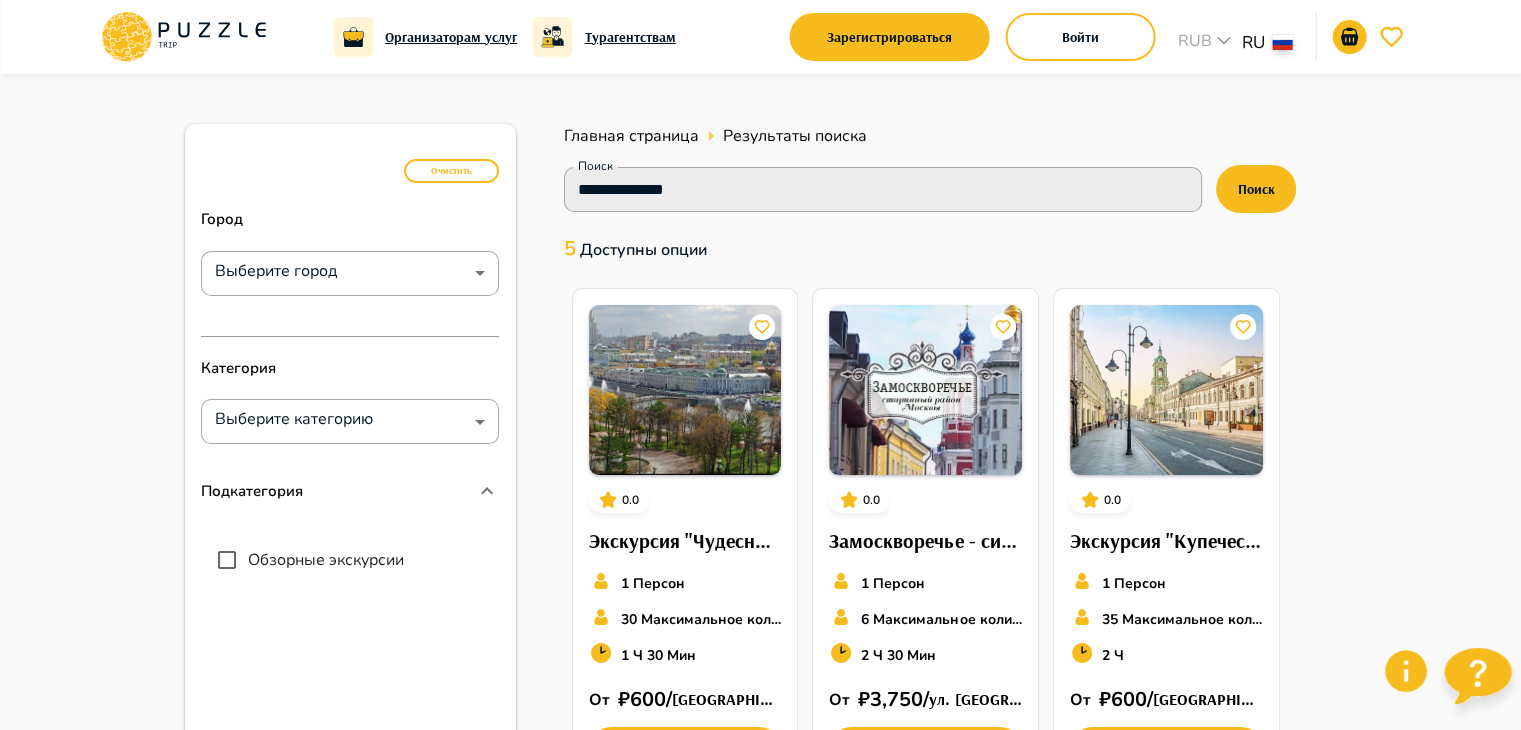 click 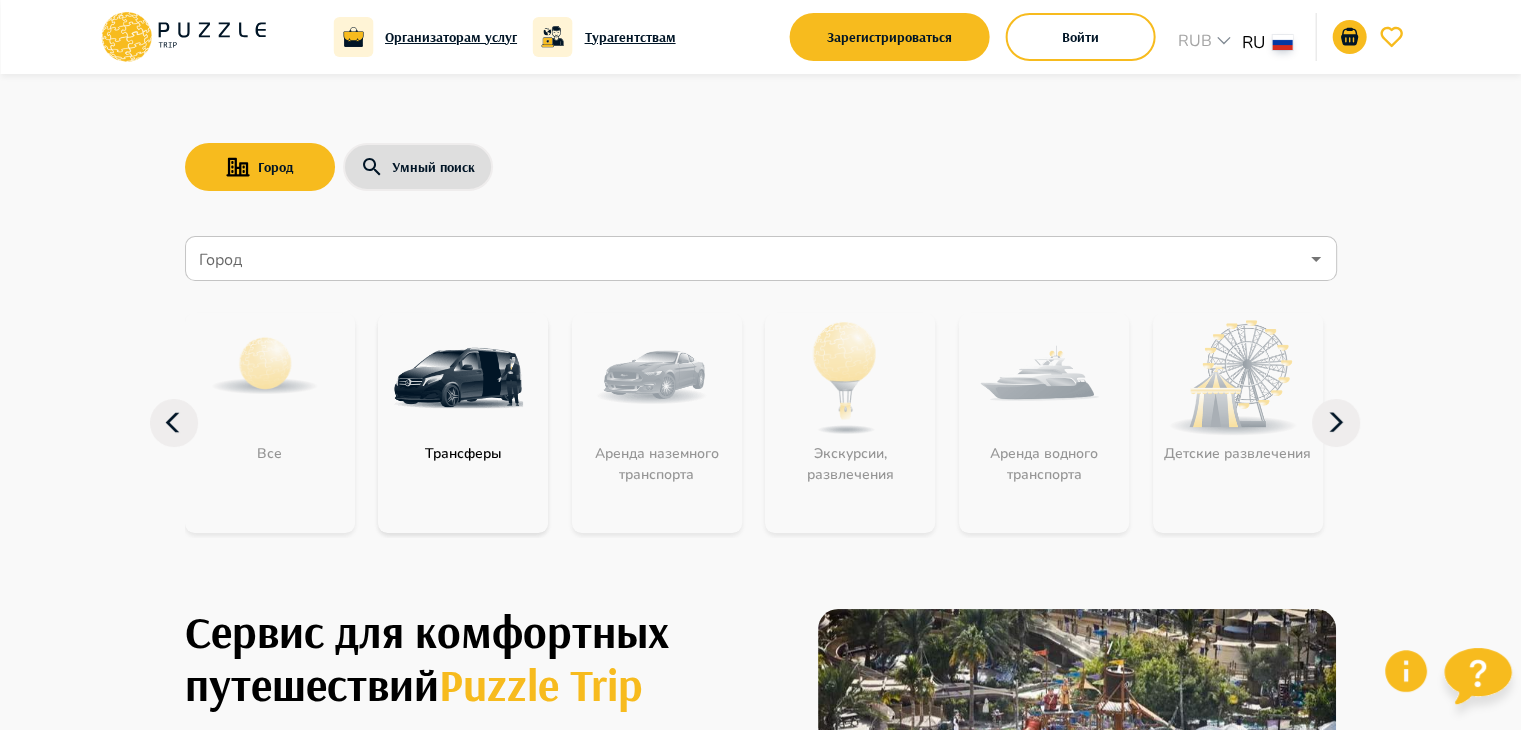 click on "Город" at bounding box center (746, 259) 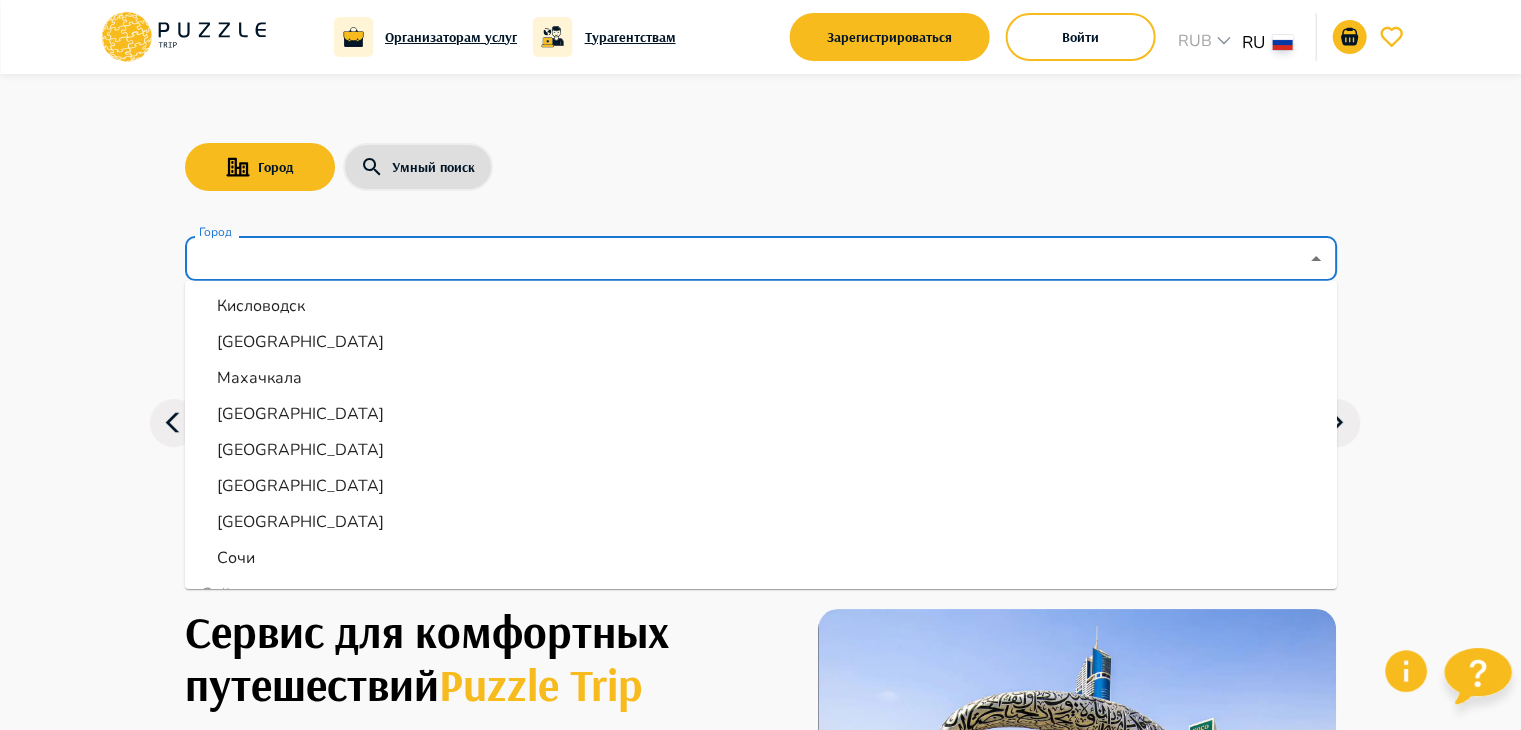 scroll, scrollTop: 700, scrollLeft: 0, axis: vertical 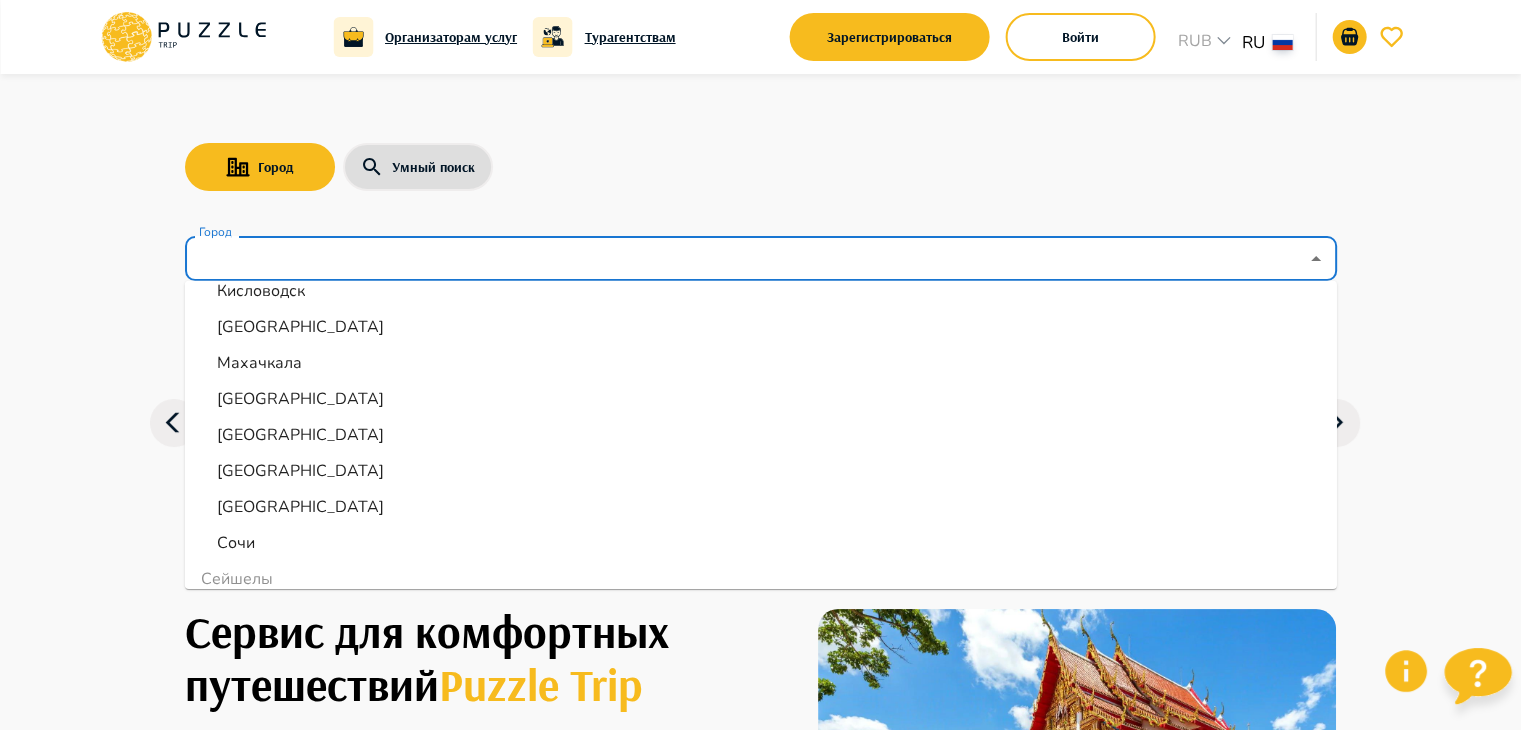 click on "Москва" at bounding box center (761, 399) 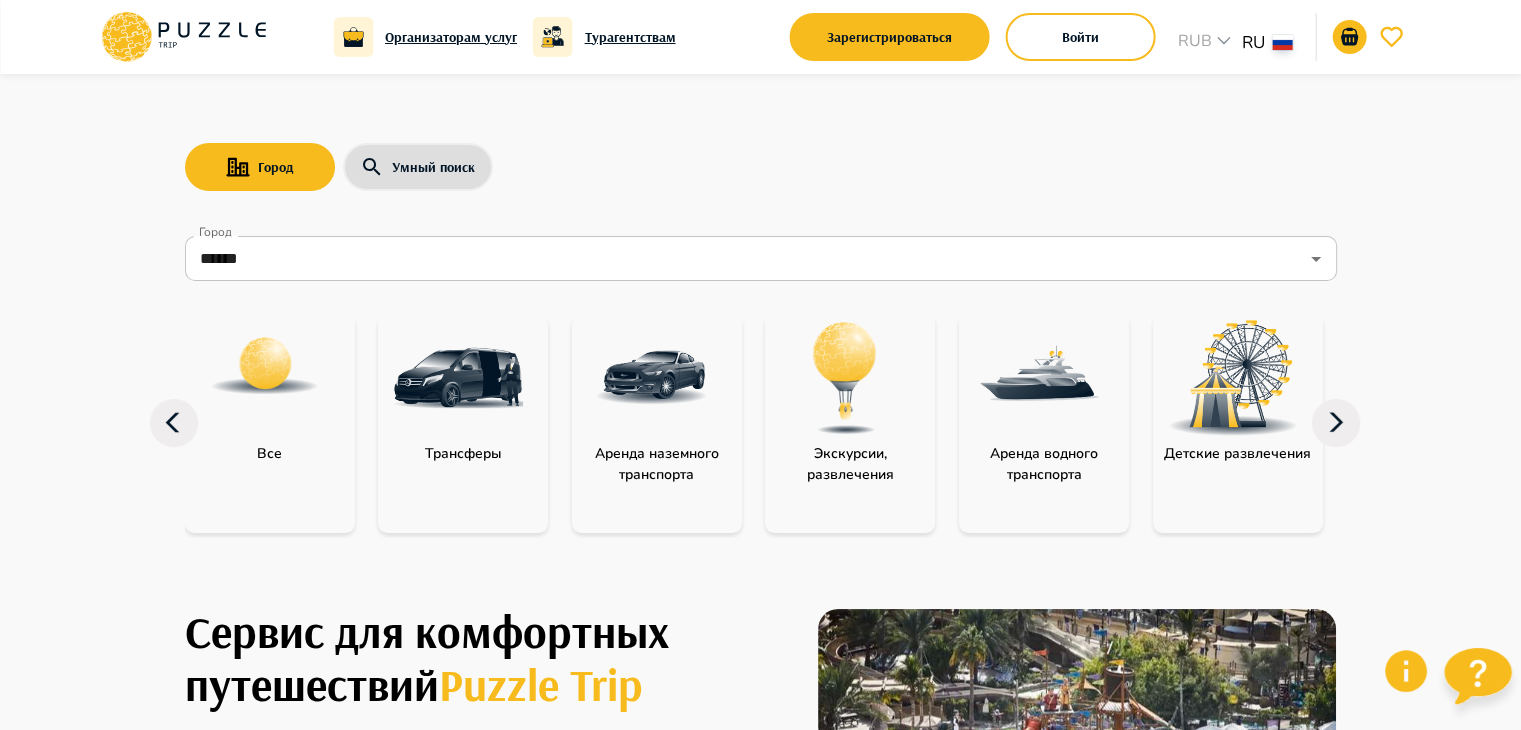 click at bounding box center (845, 378) 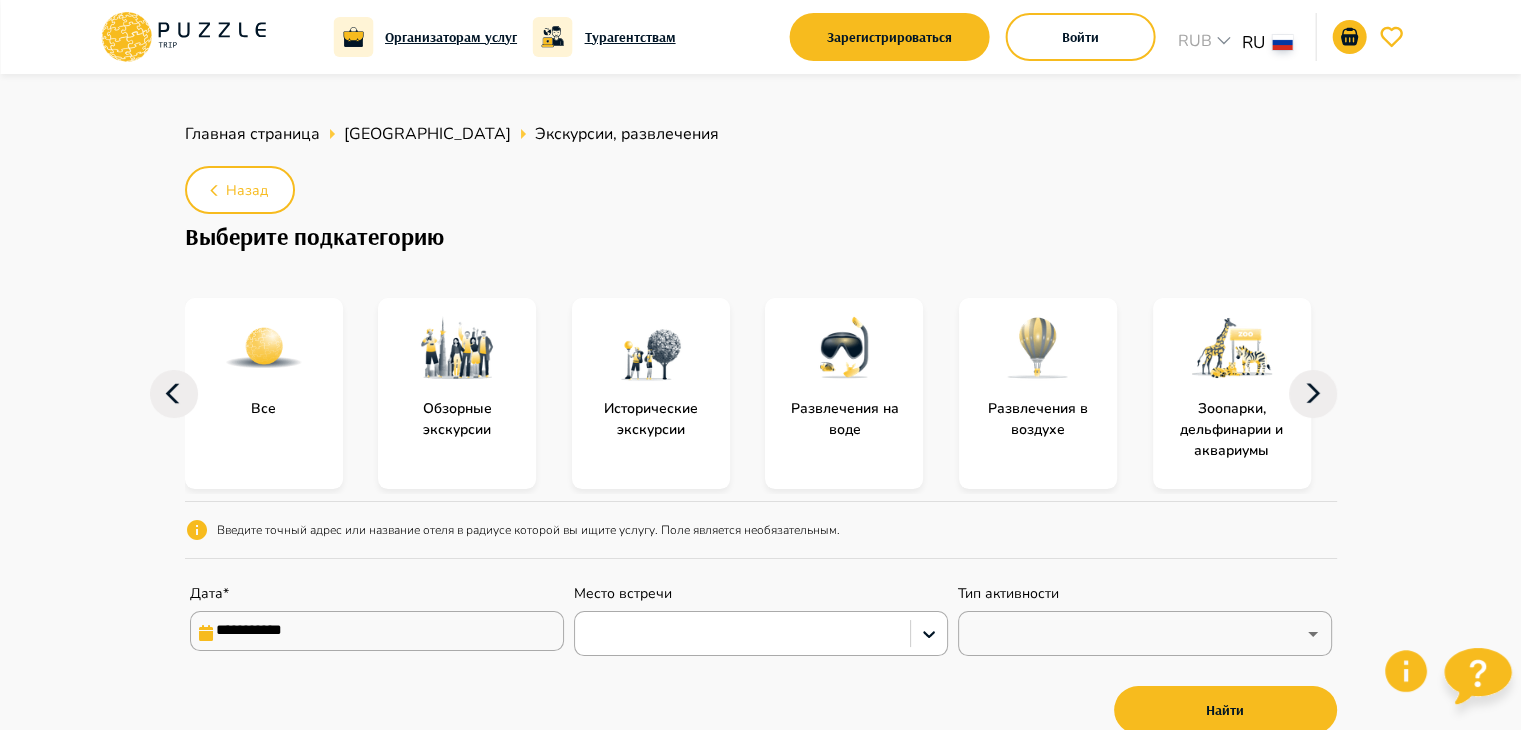 click 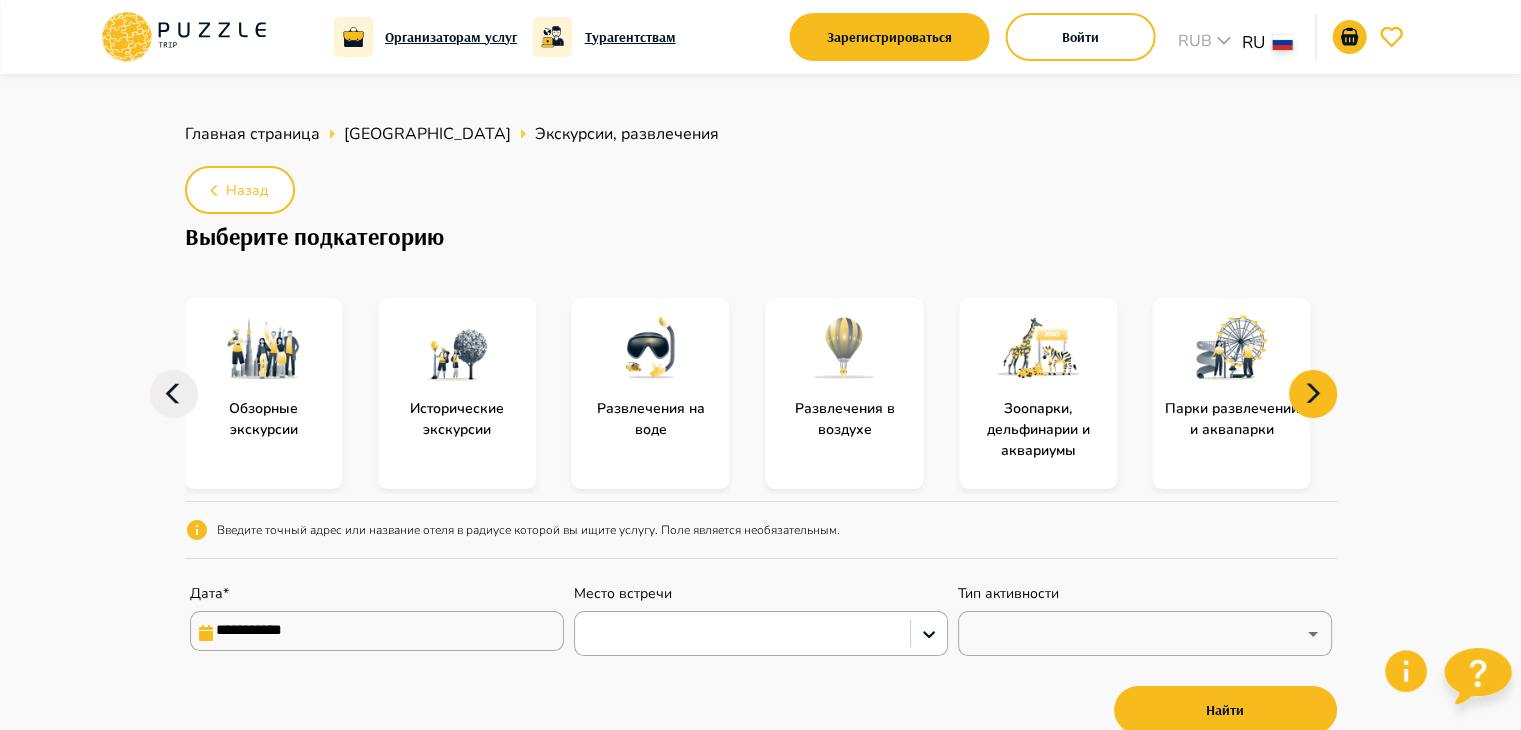 click 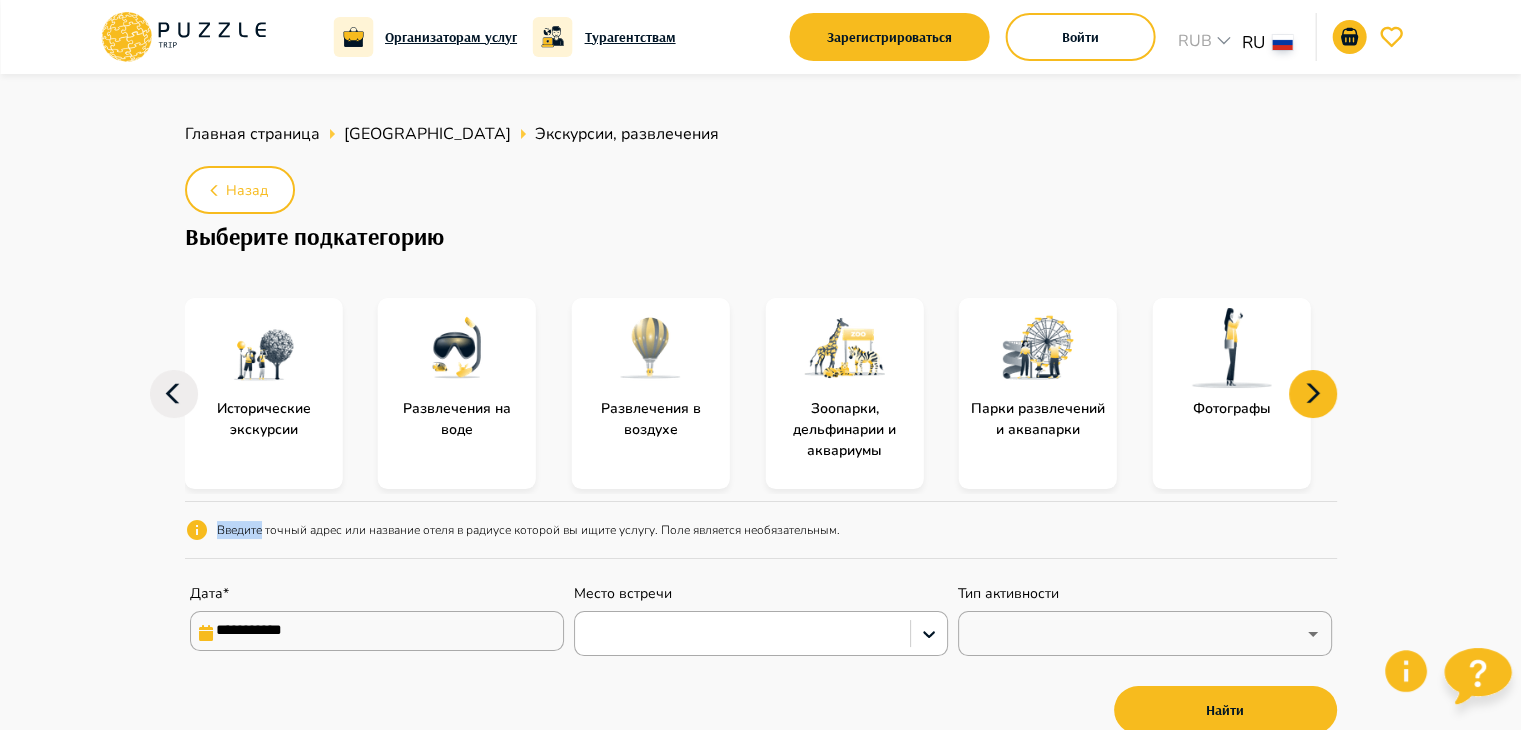 click 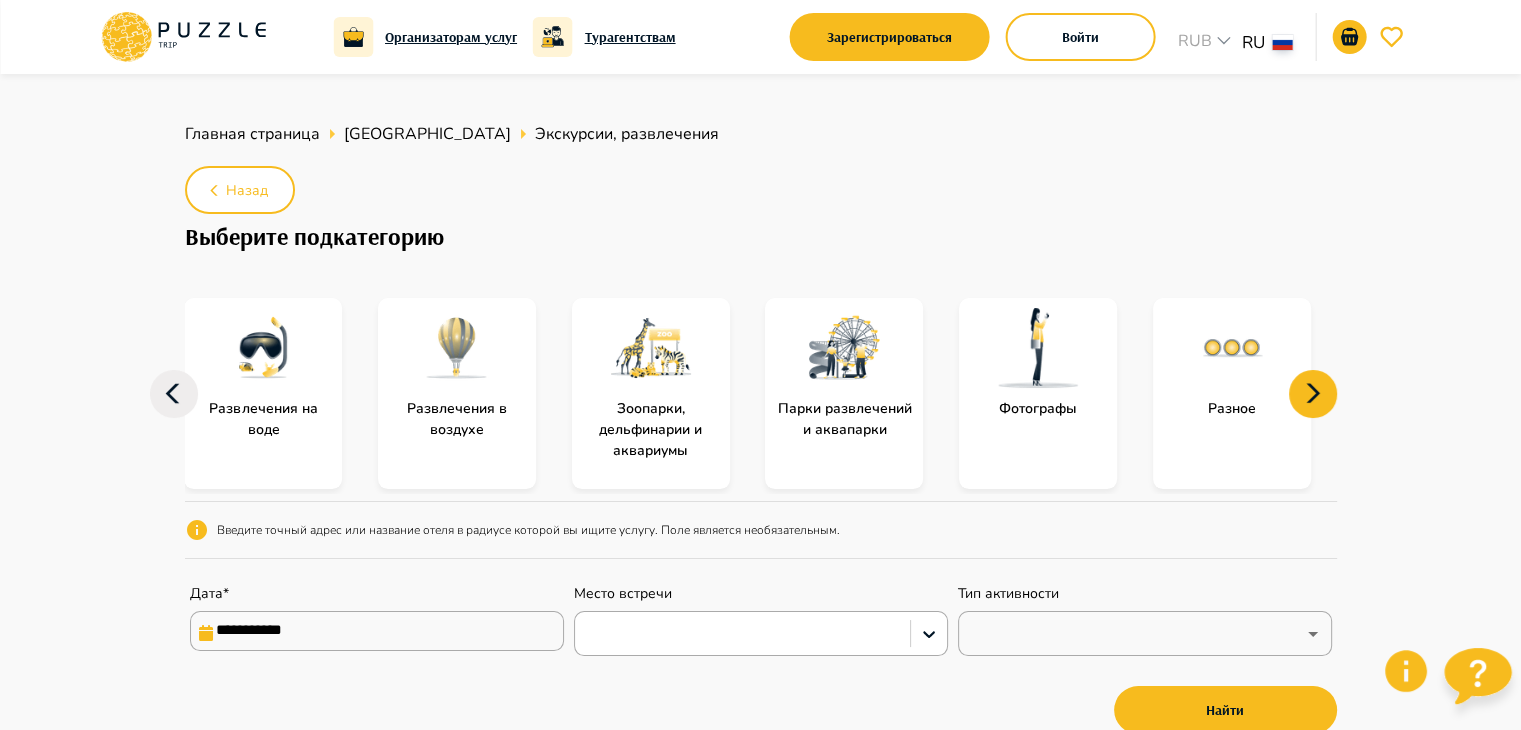 click 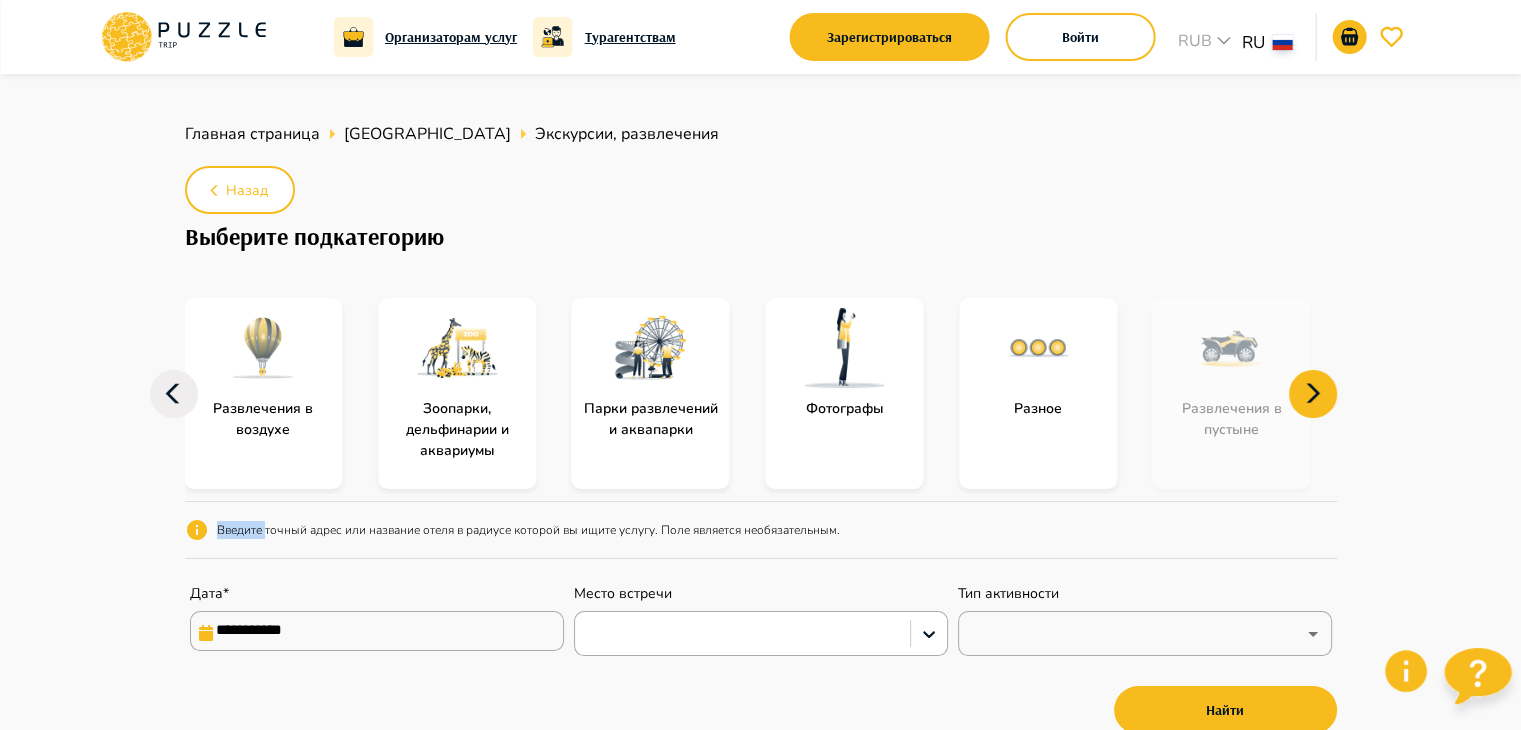 click 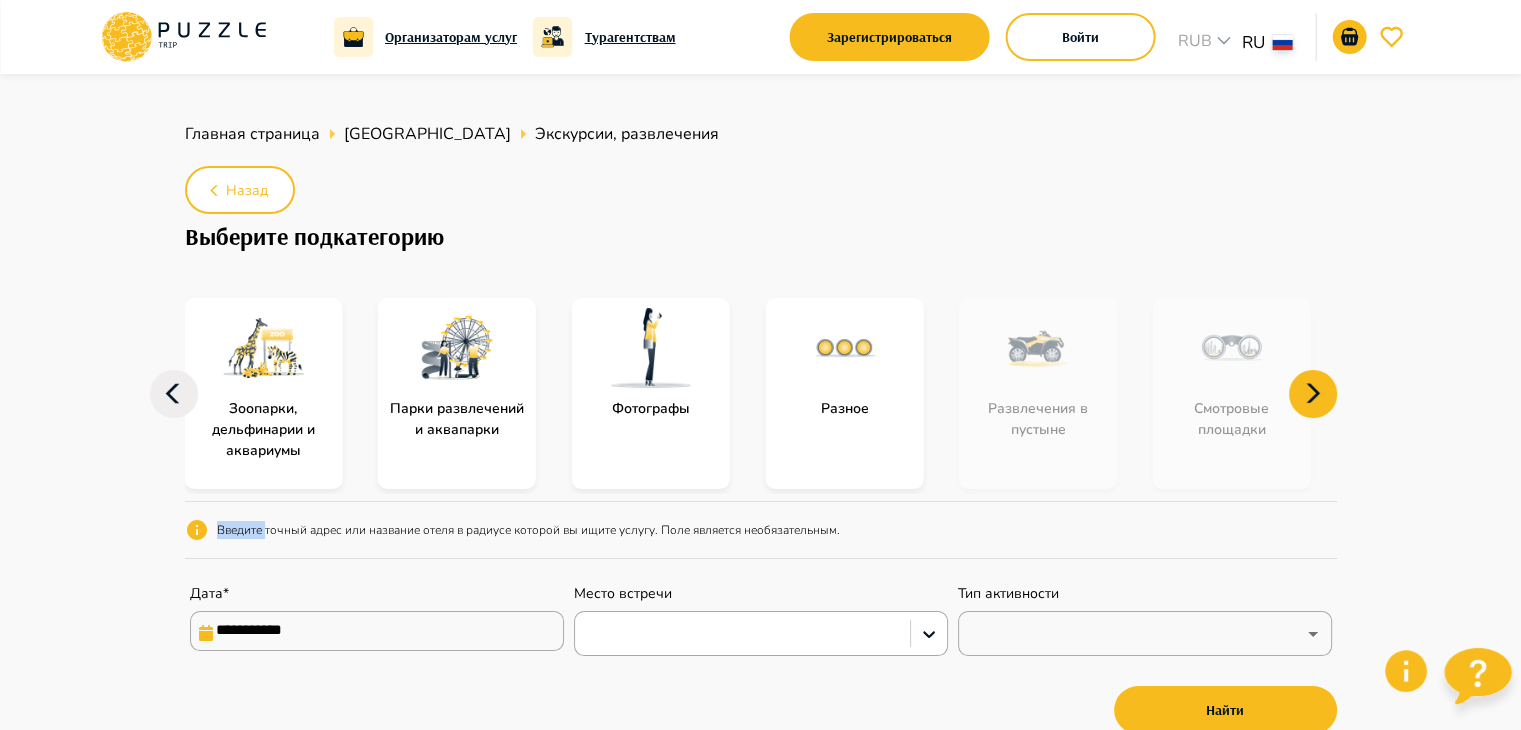 click at bounding box center [651, 348] 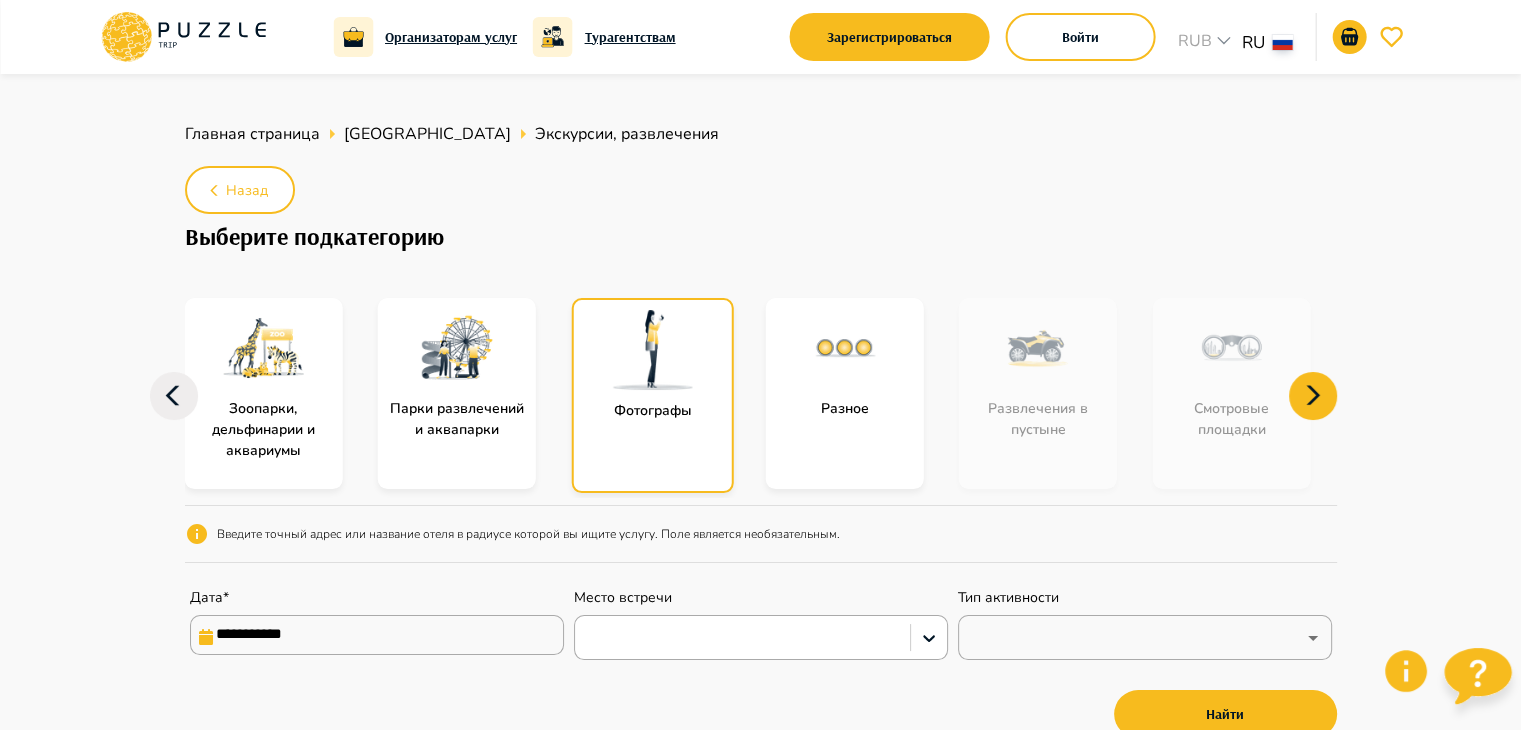 click on "**********" at bounding box center (377, 635) 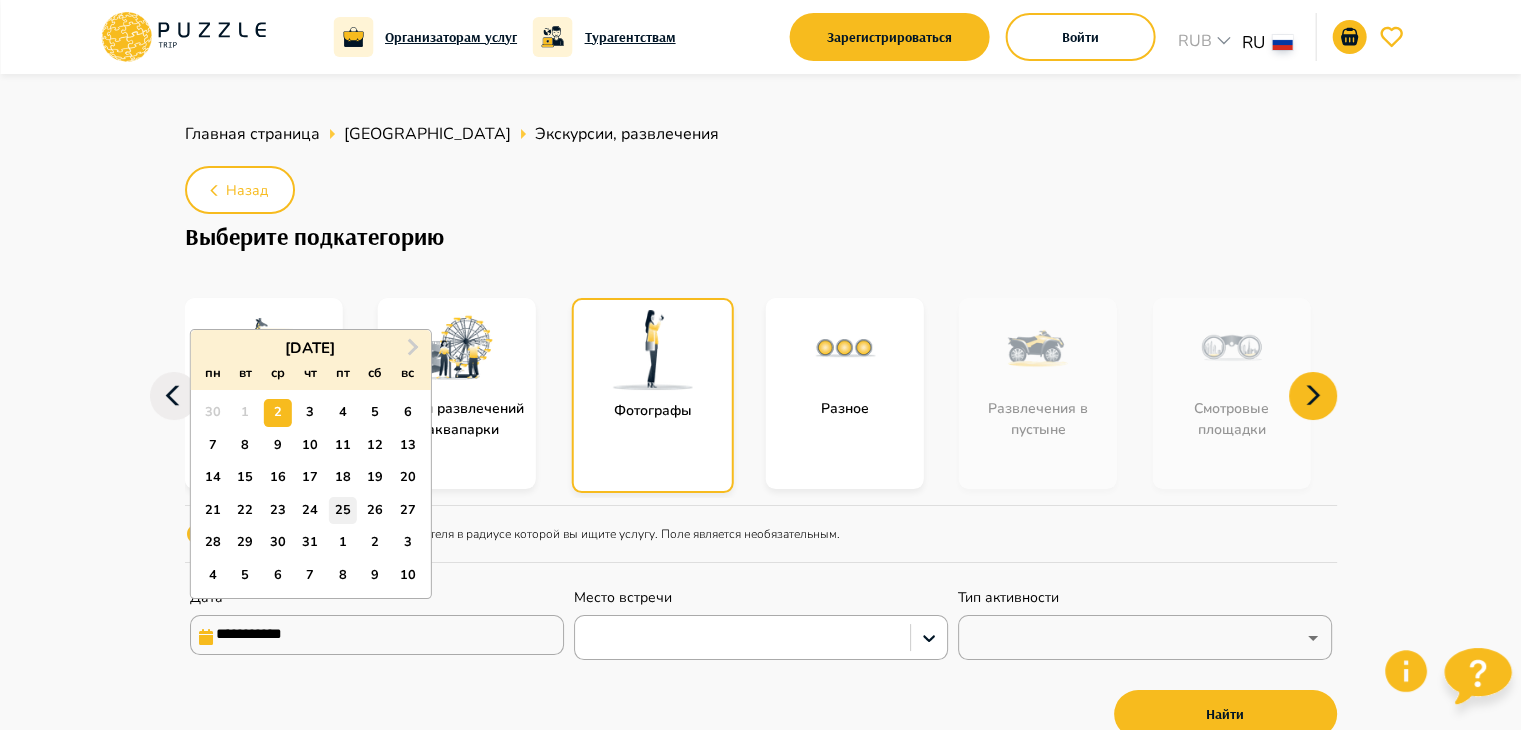 click on "25" at bounding box center (342, 510) 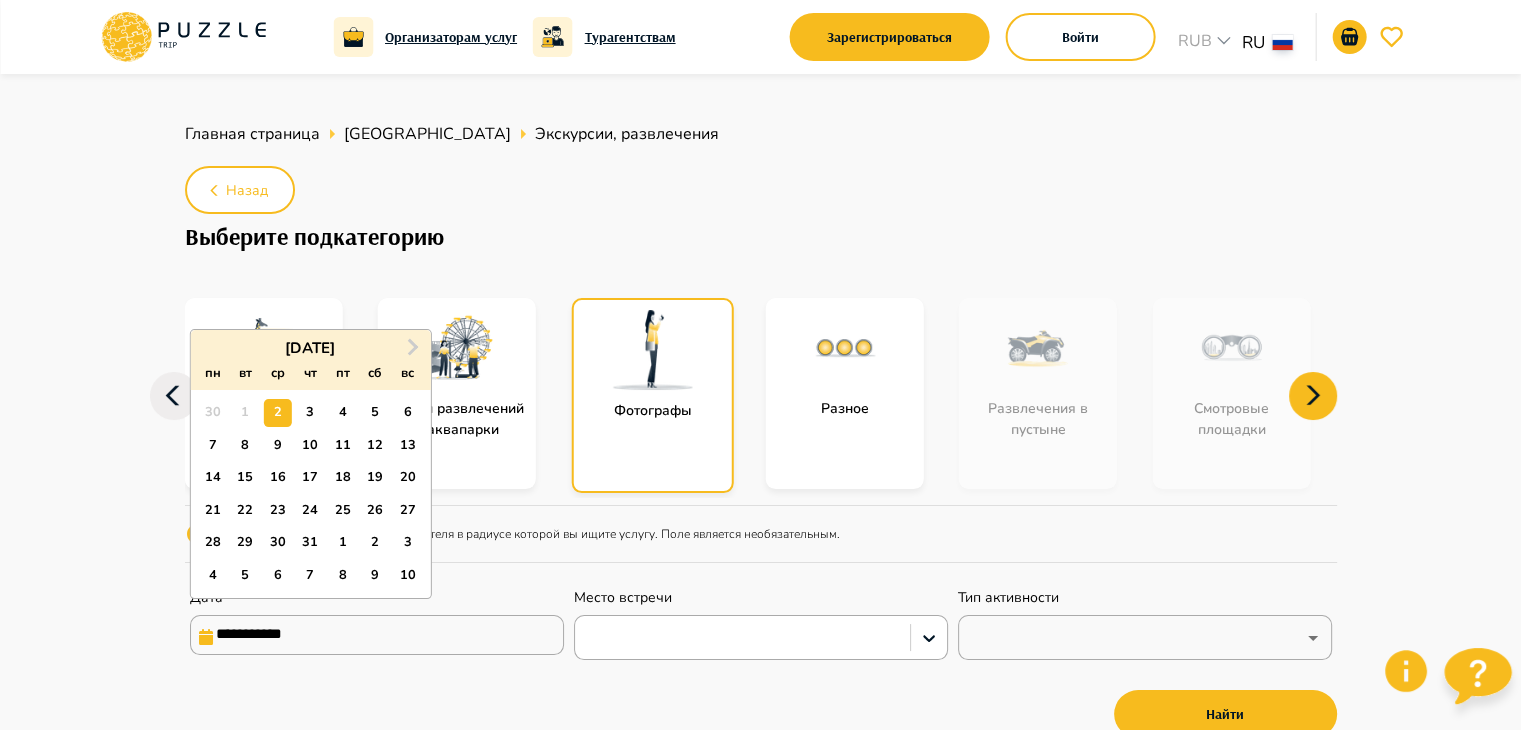 type on "**********" 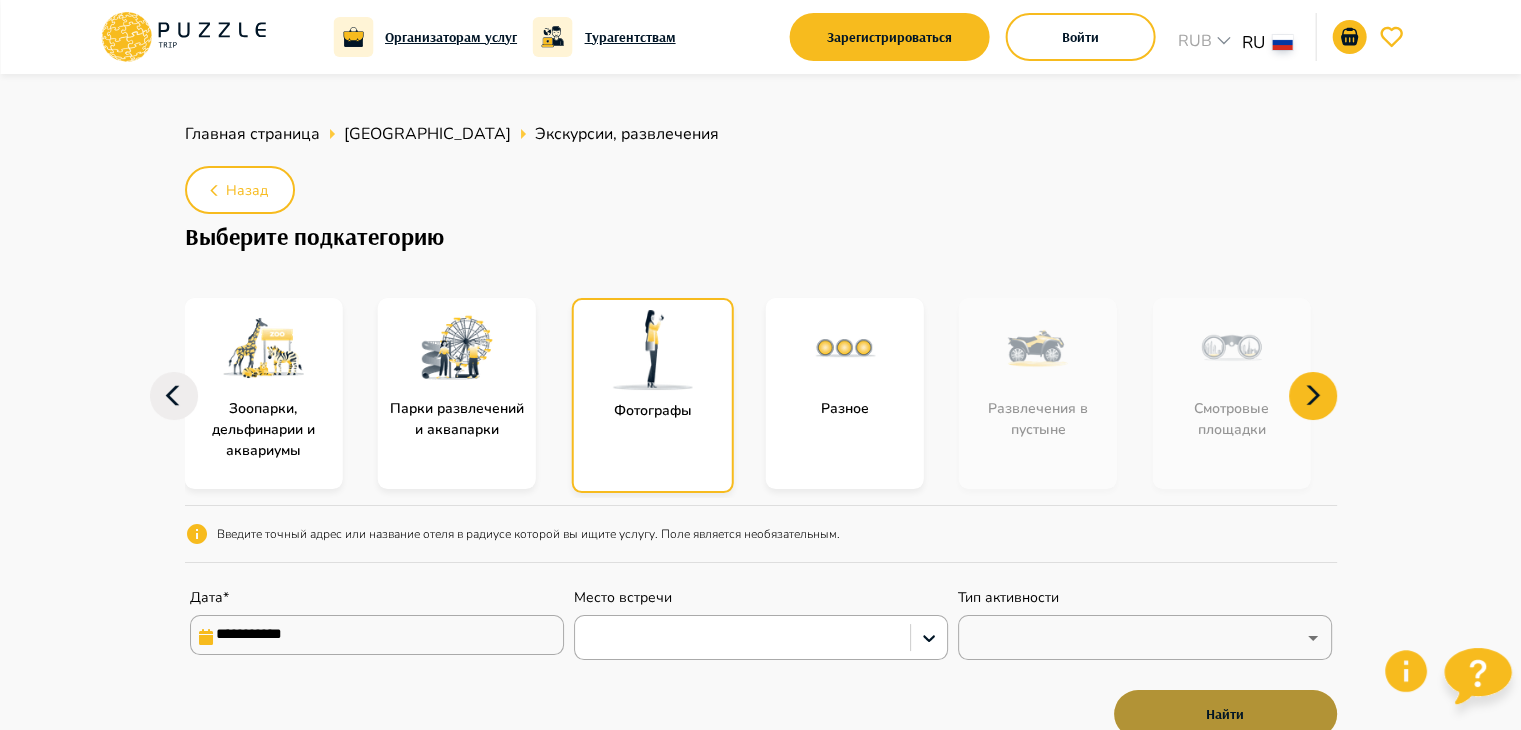 click on "Найти" at bounding box center (1225, 714) 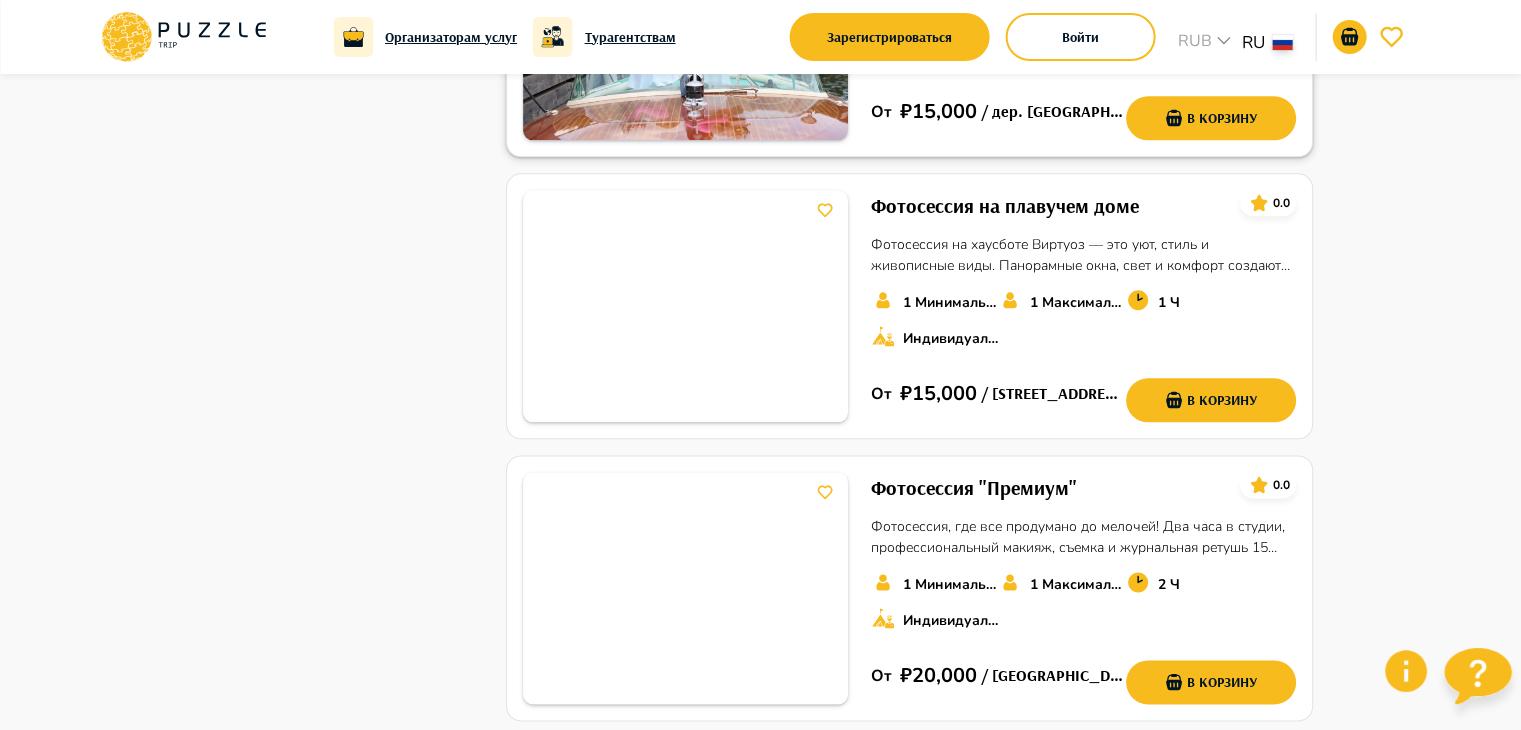 scroll, scrollTop: 2500, scrollLeft: 0, axis: vertical 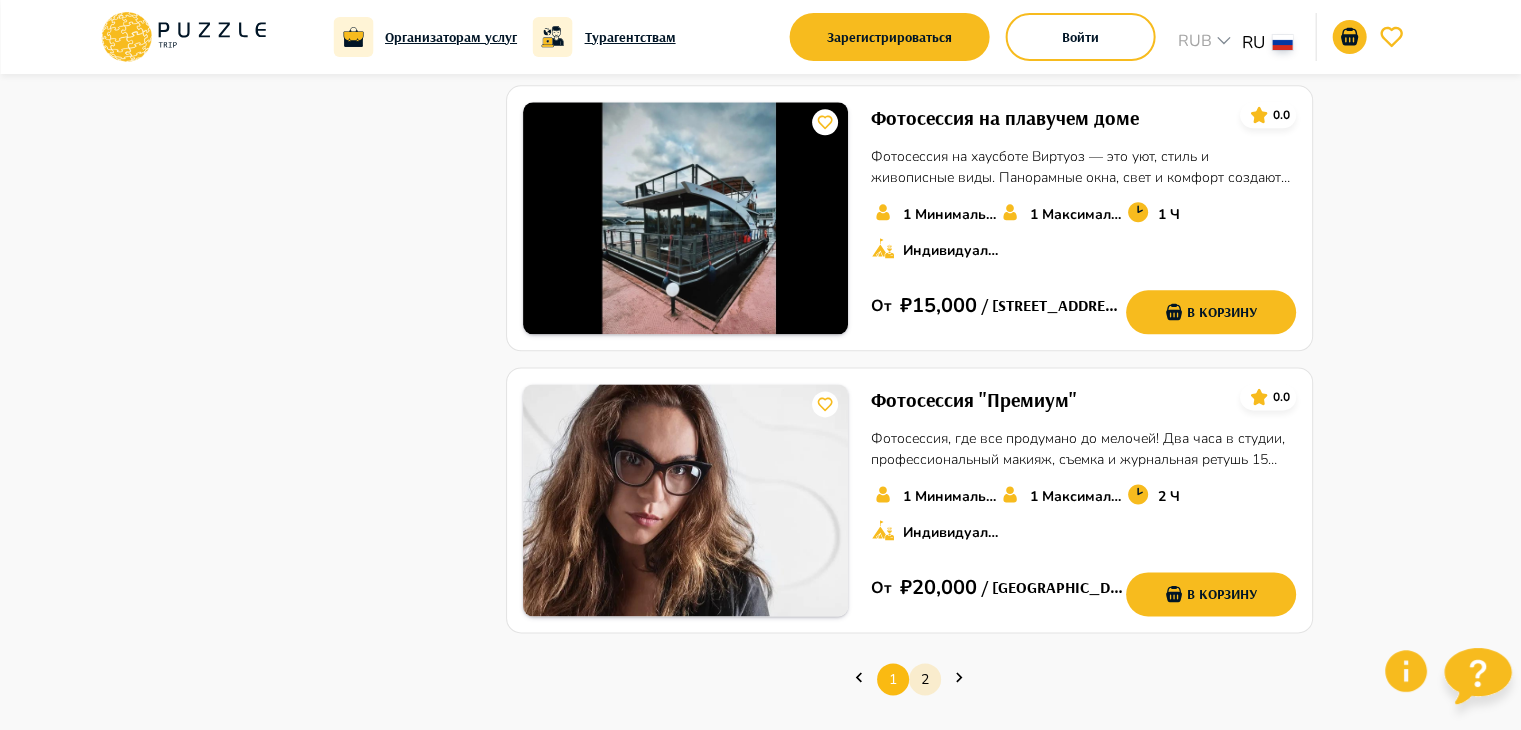 click on "2" at bounding box center [925, 679] 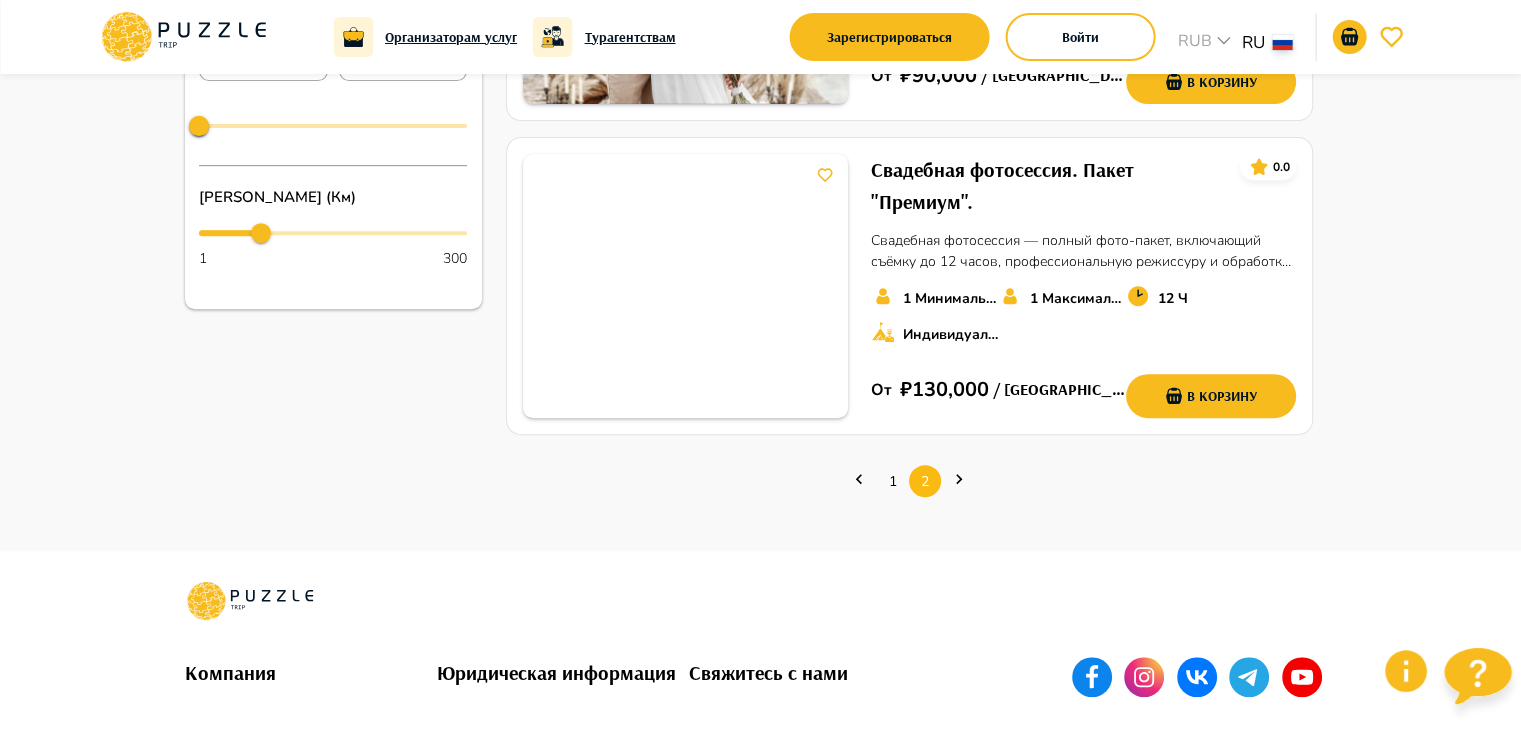scroll, scrollTop: 800, scrollLeft: 0, axis: vertical 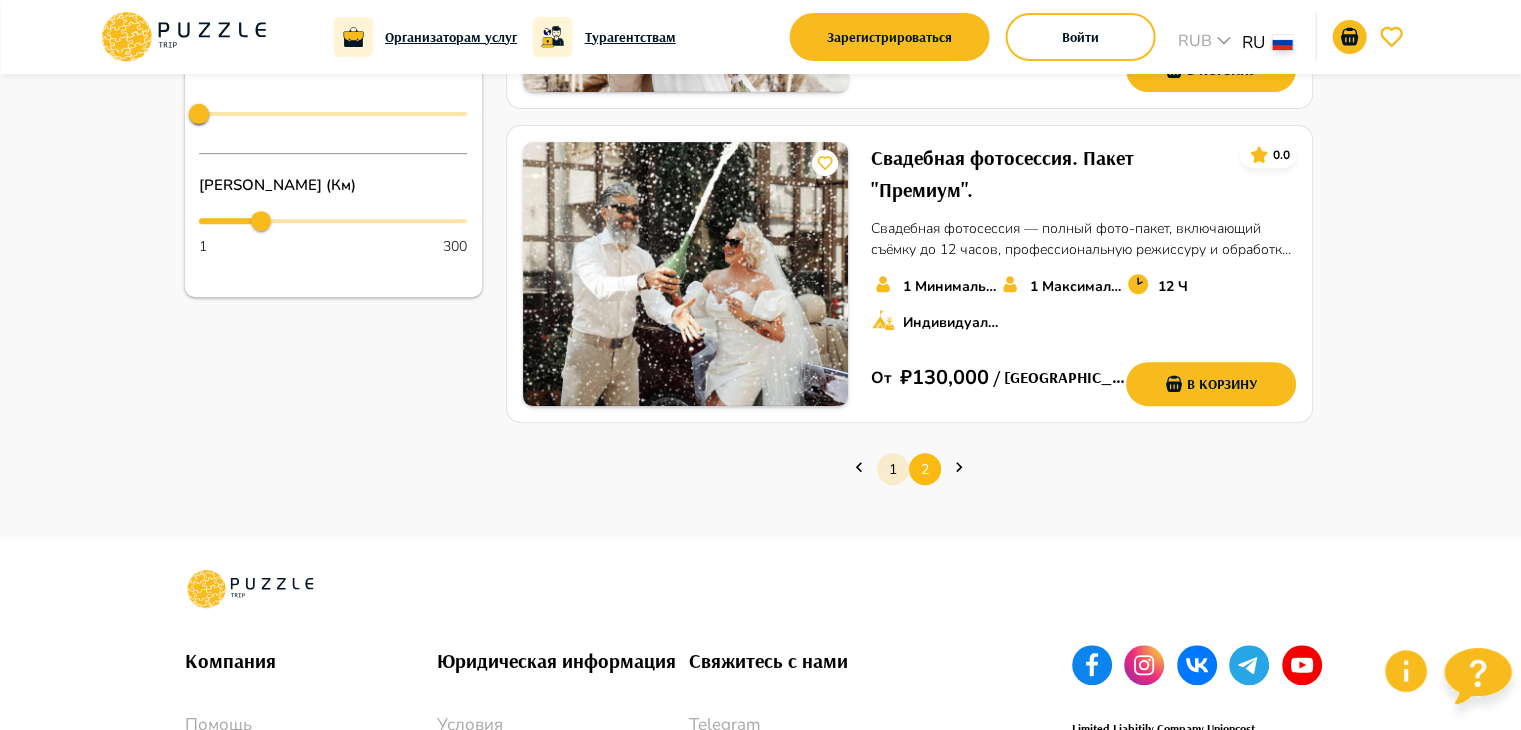 click on "1" at bounding box center [893, 469] 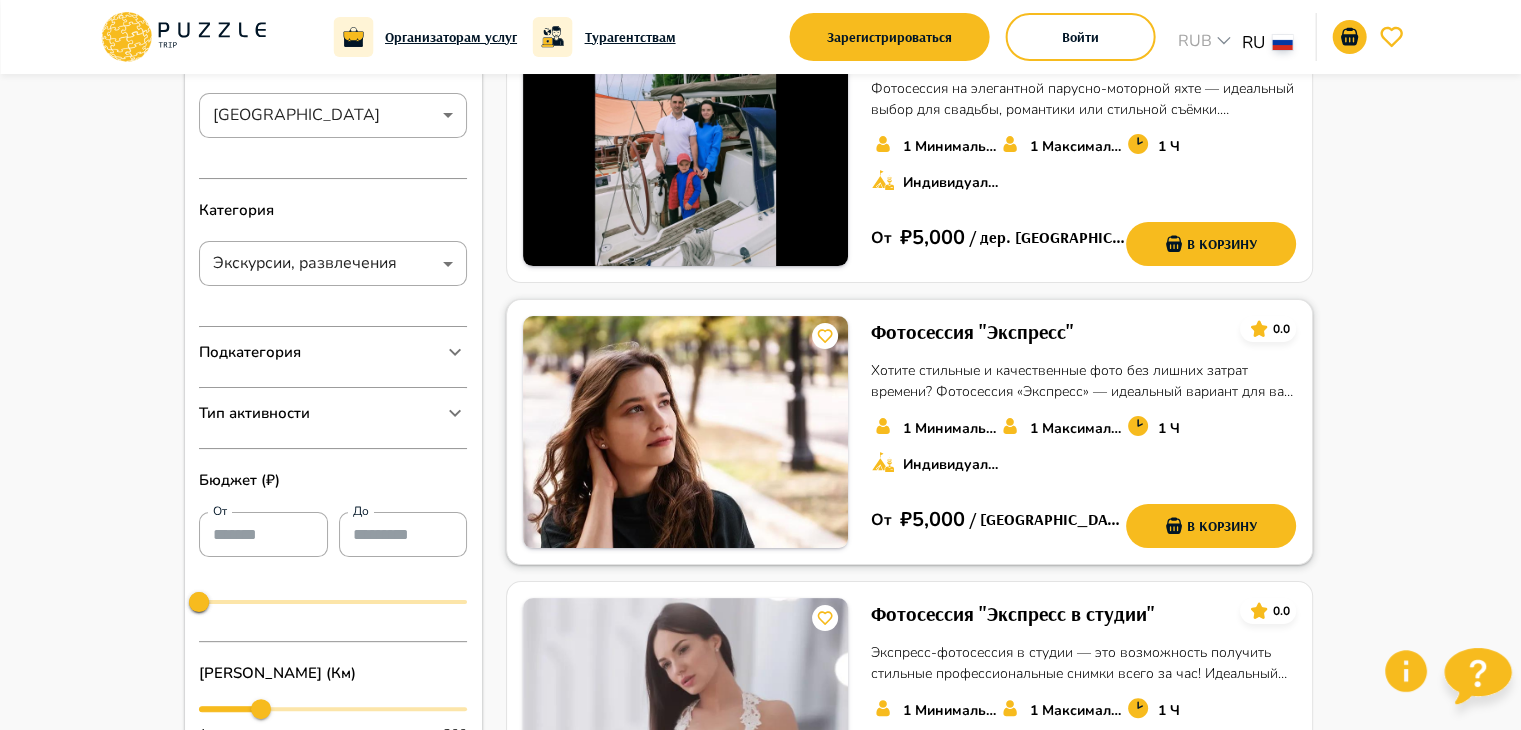 scroll, scrollTop: 300, scrollLeft: 0, axis: vertical 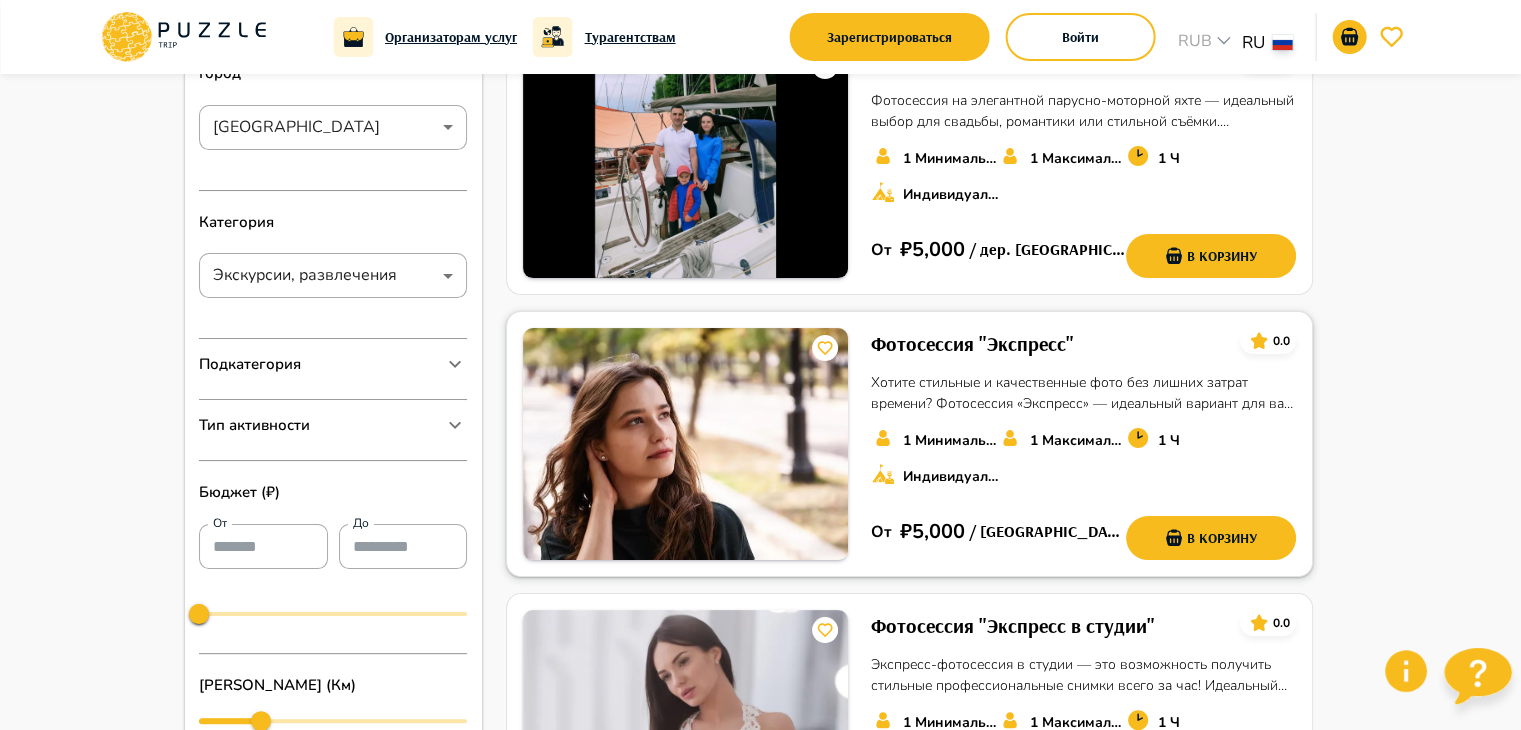 click on "Фотосессия "Экспресс"" at bounding box center (972, 344) 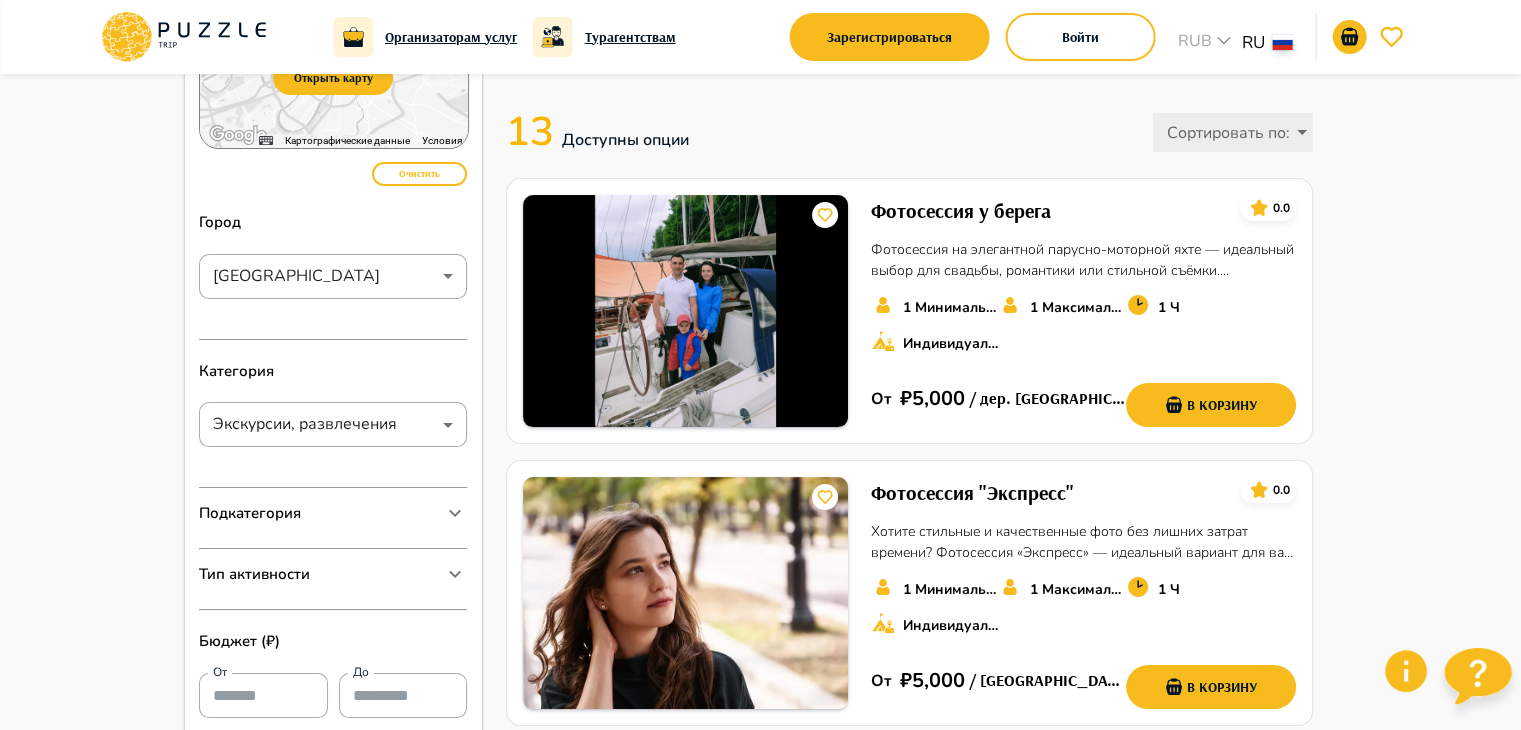 scroll, scrollTop: 0, scrollLeft: 0, axis: both 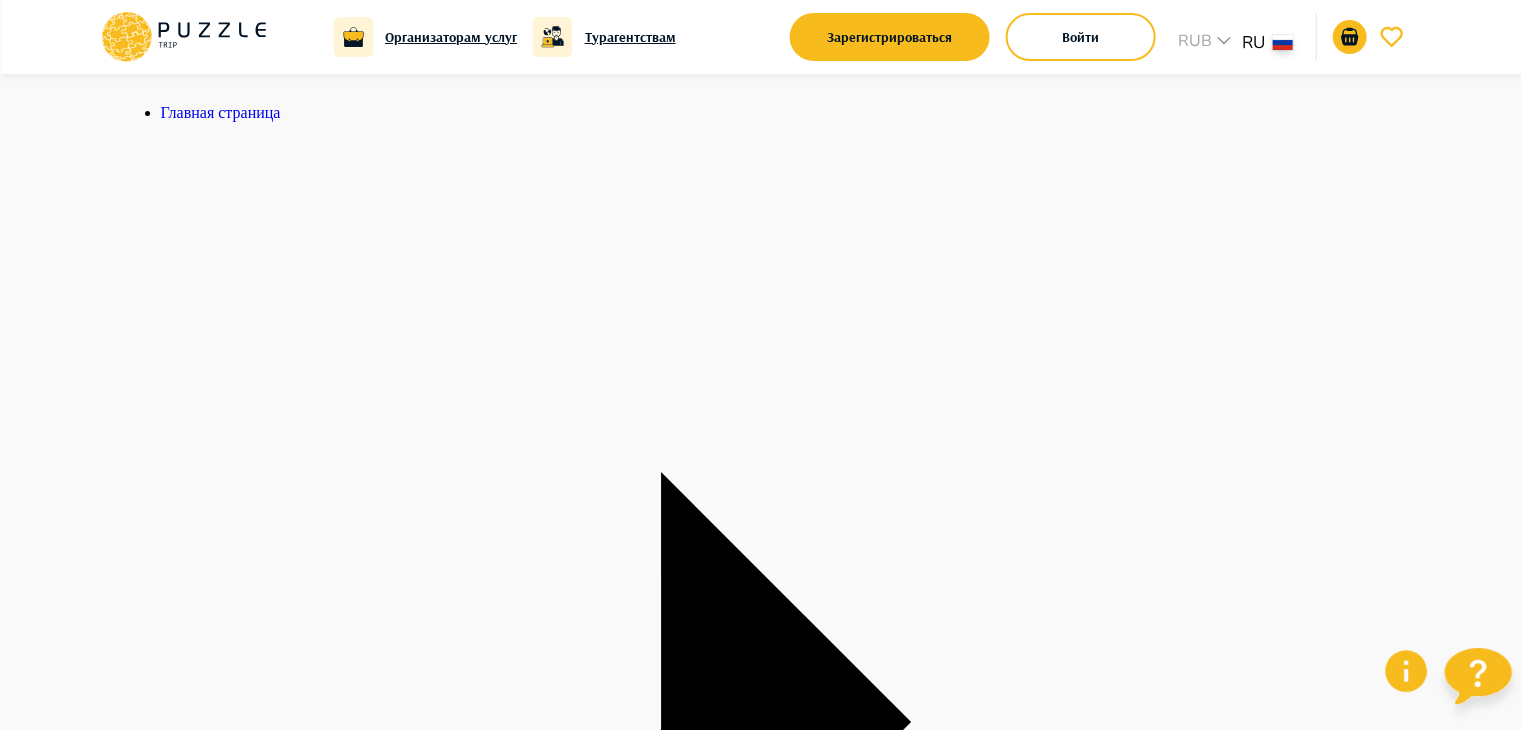 click on "Рабочее время" at bounding box center [761, 2776] 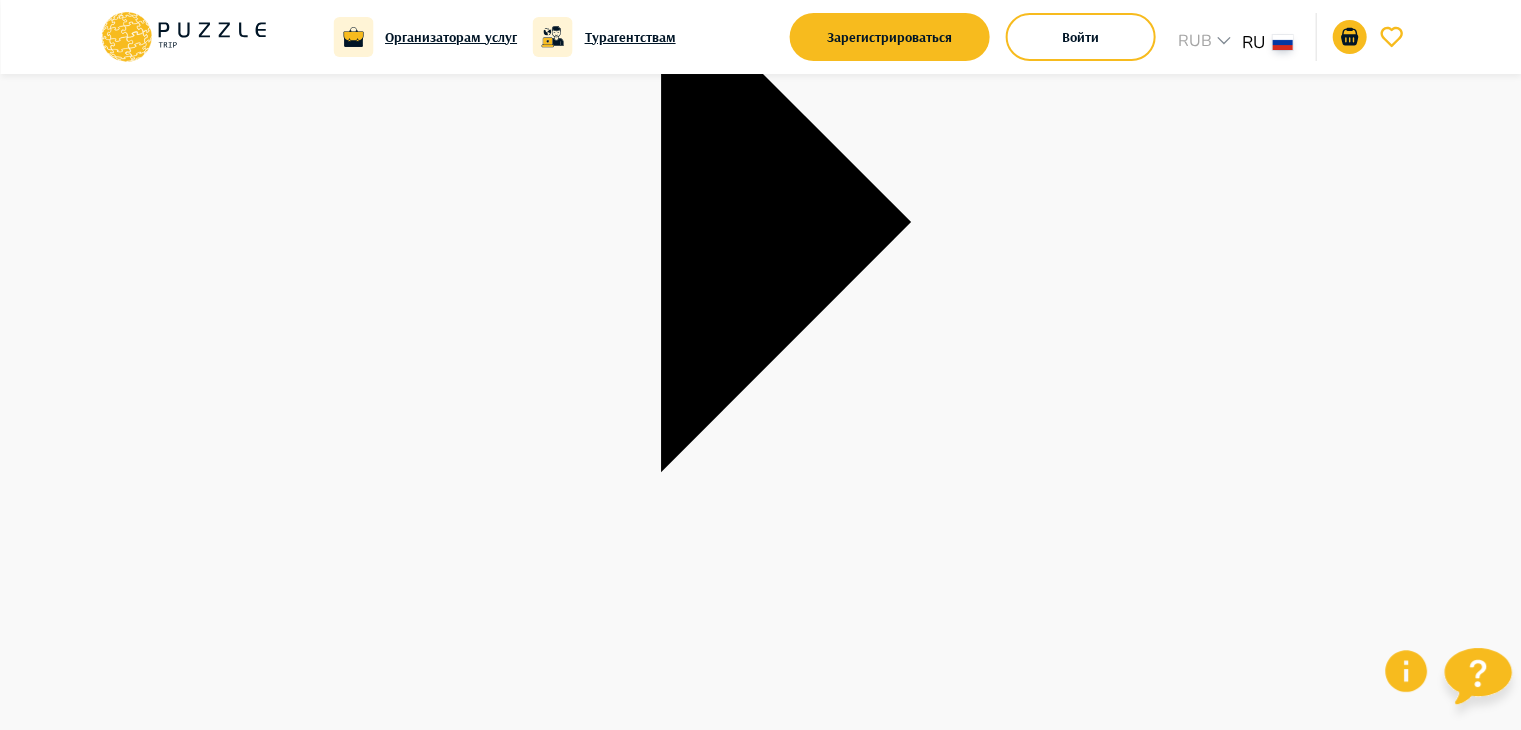 scroll, scrollTop: 0, scrollLeft: 0, axis: both 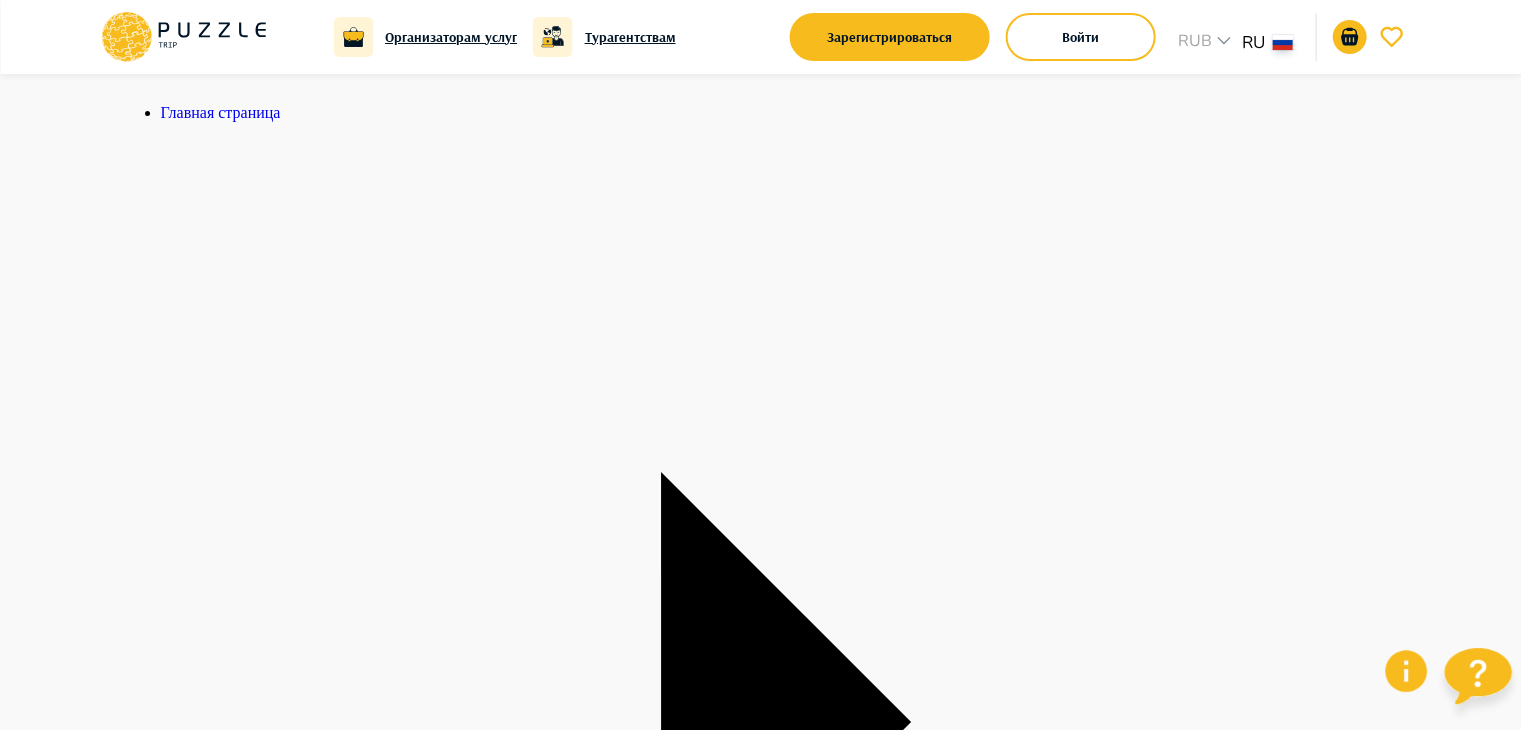click on "Рабочее время" at bounding box center [761, 2776] 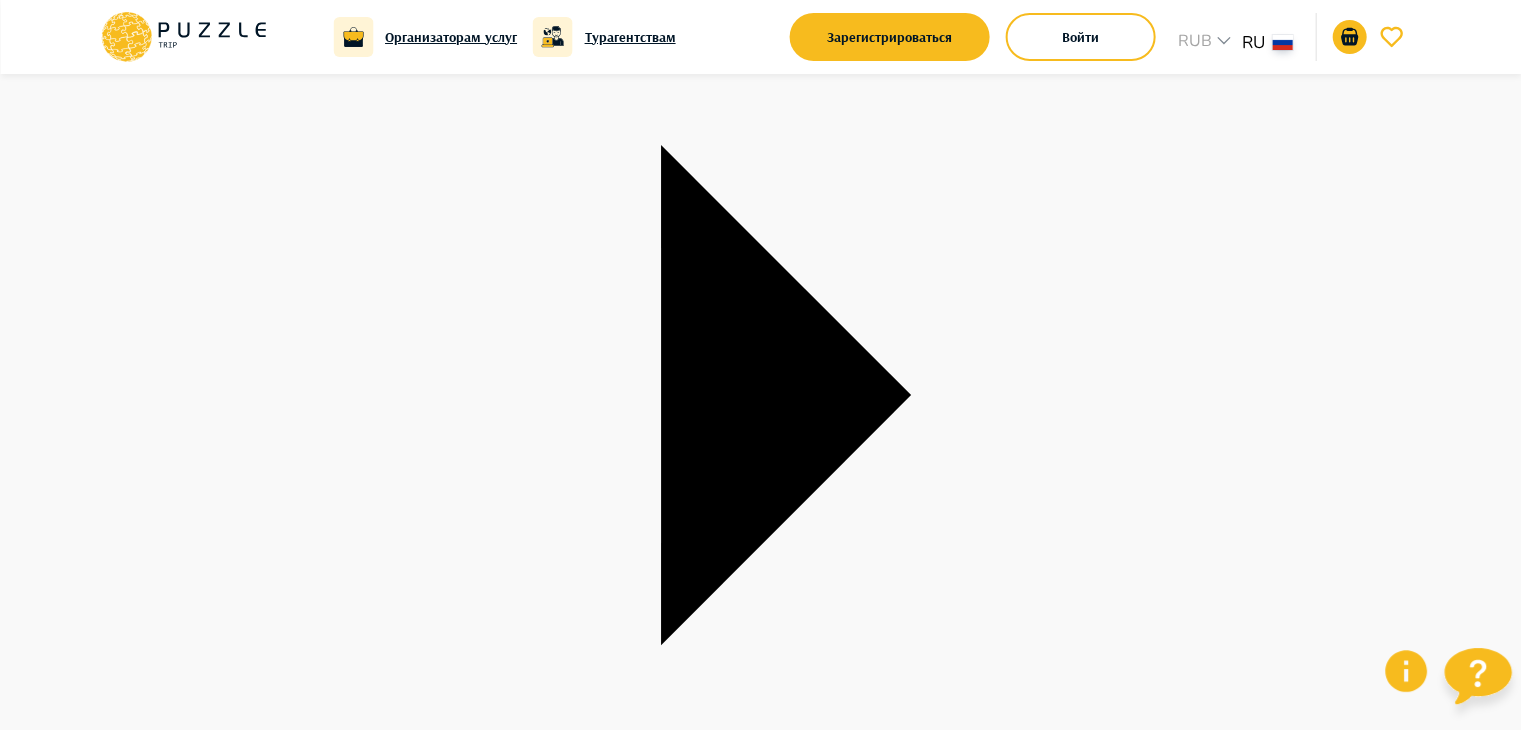 scroll, scrollTop: 400, scrollLeft: 0, axis: vertical 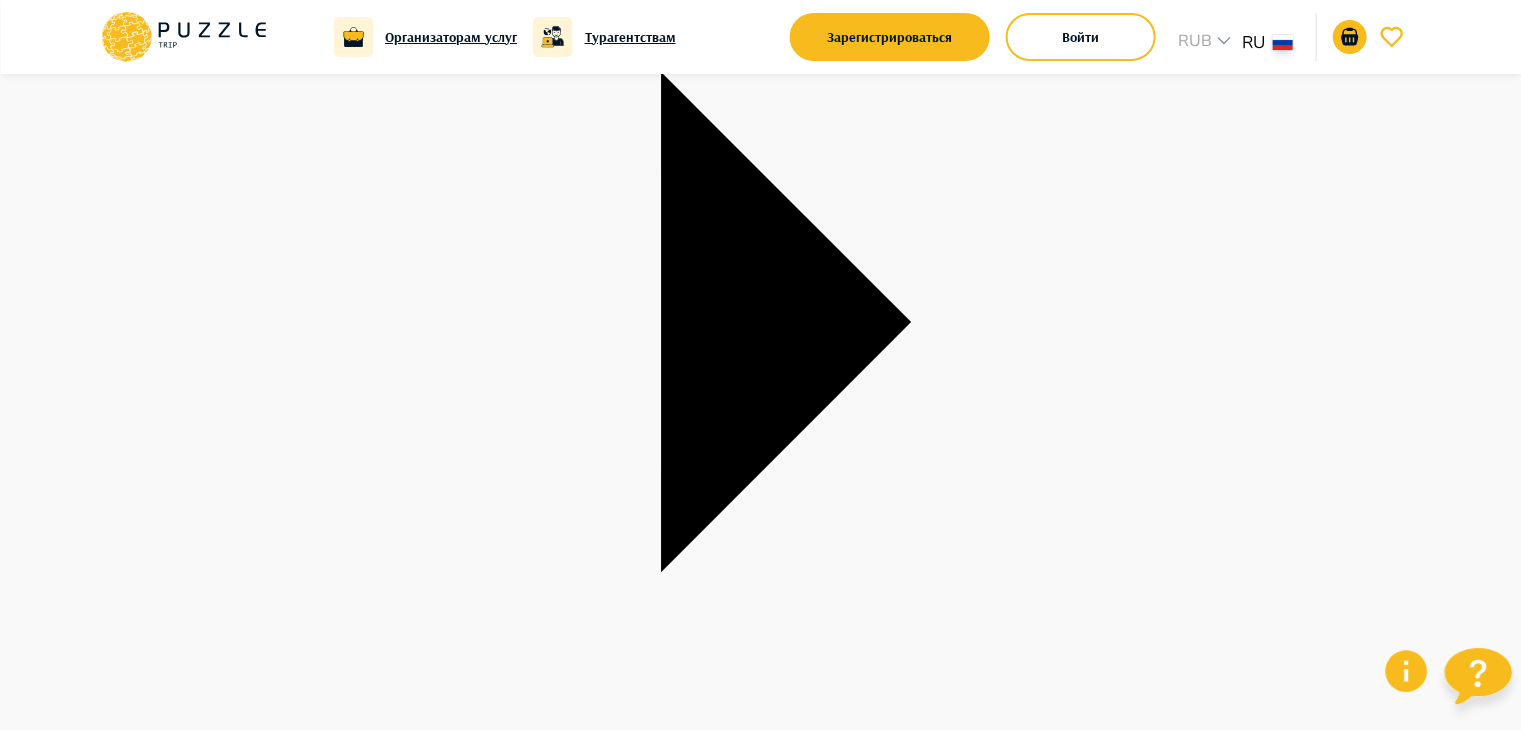 click on "В корзину" at bounding box center [1070, 6714] 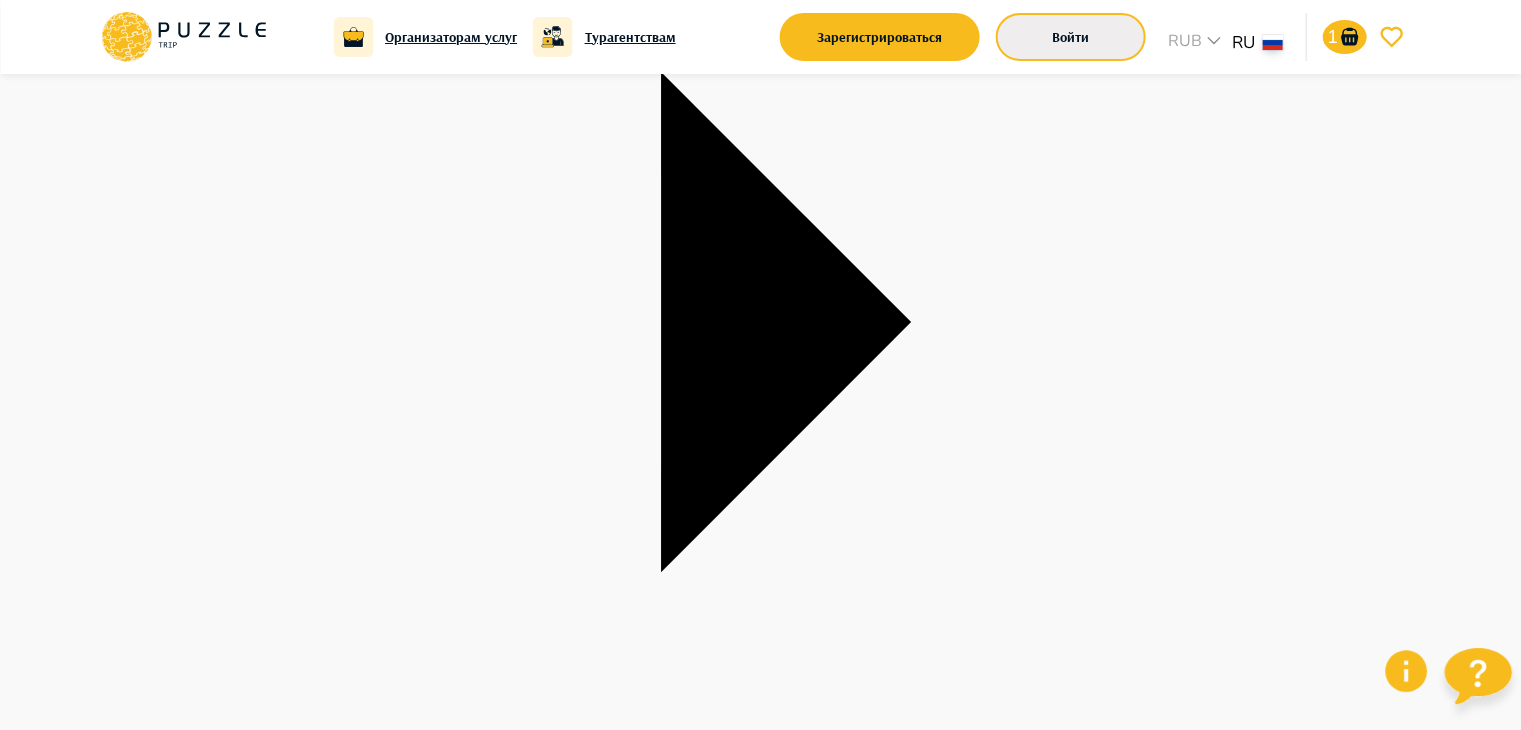 click on "Войти" at bounding box center [1070, 37] 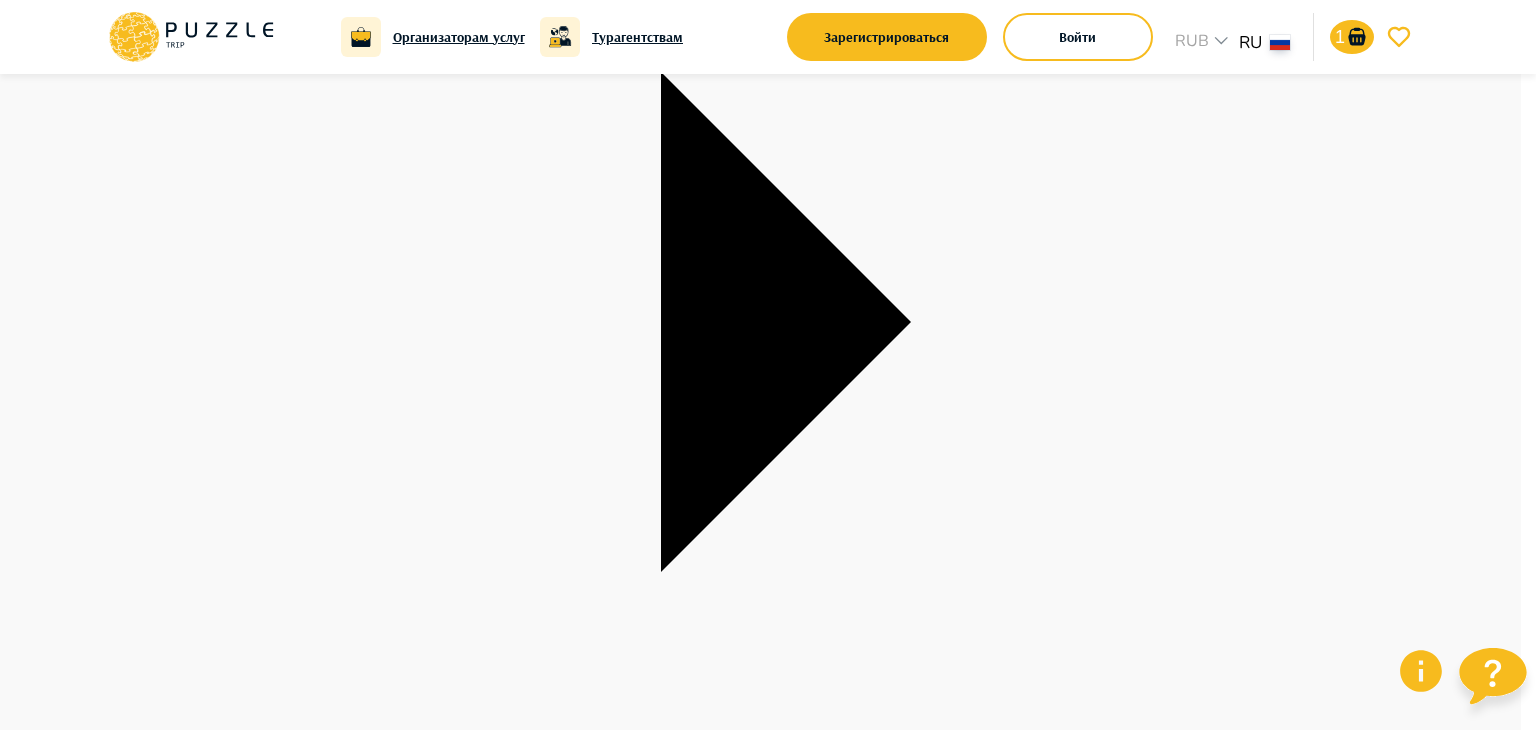 click on "**********" at bounding box center [85, 12993] 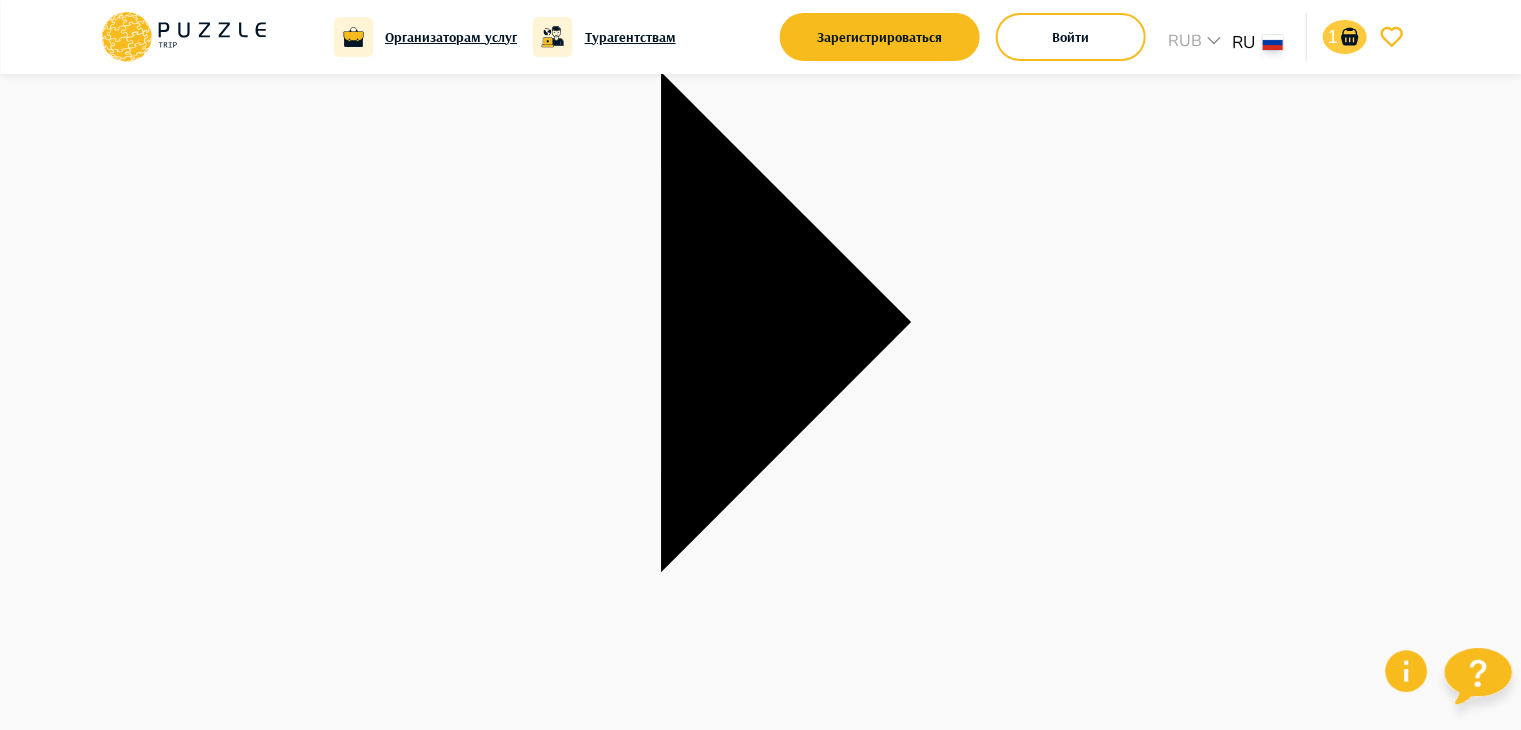 click 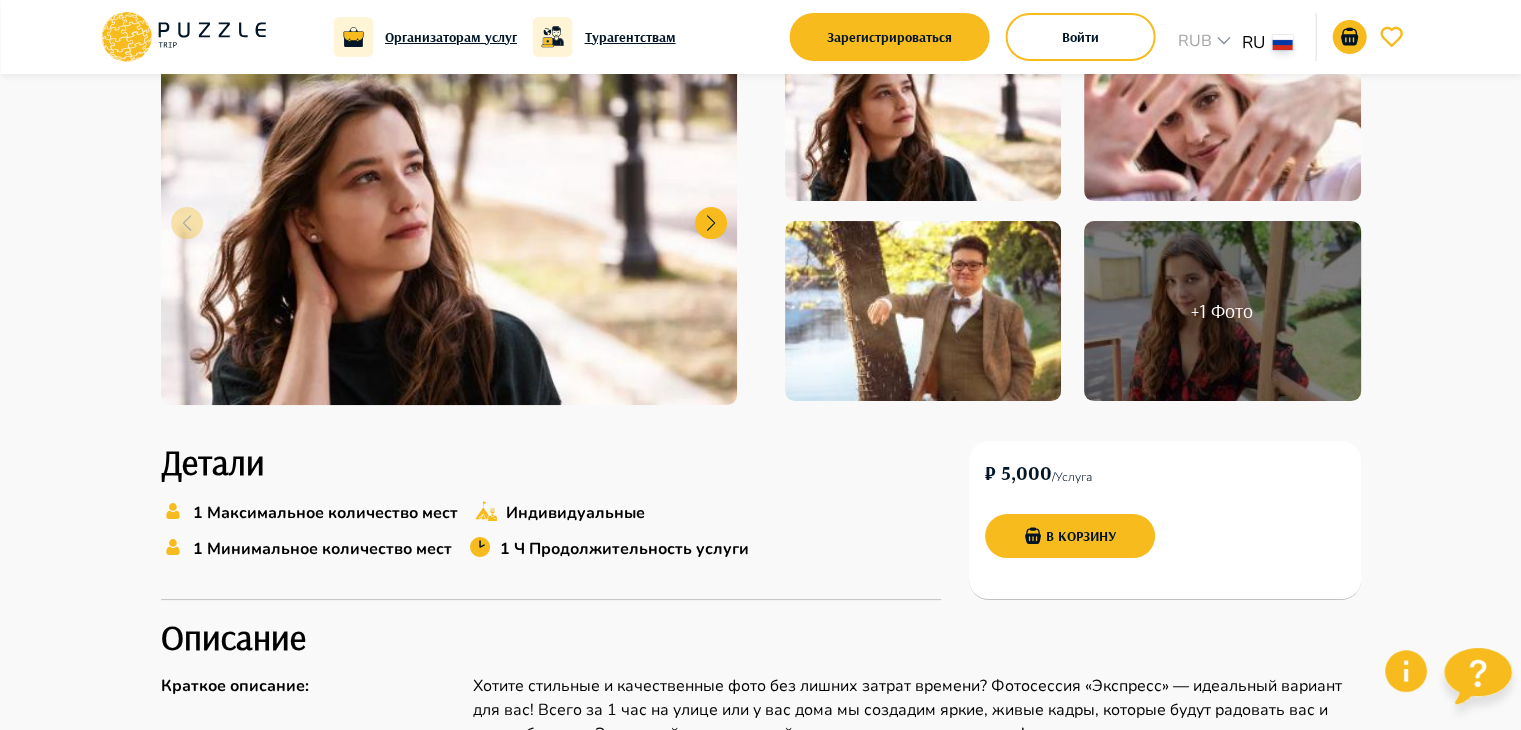 scroll, scrollTop: 0, scrollLeft: 0, axis: both 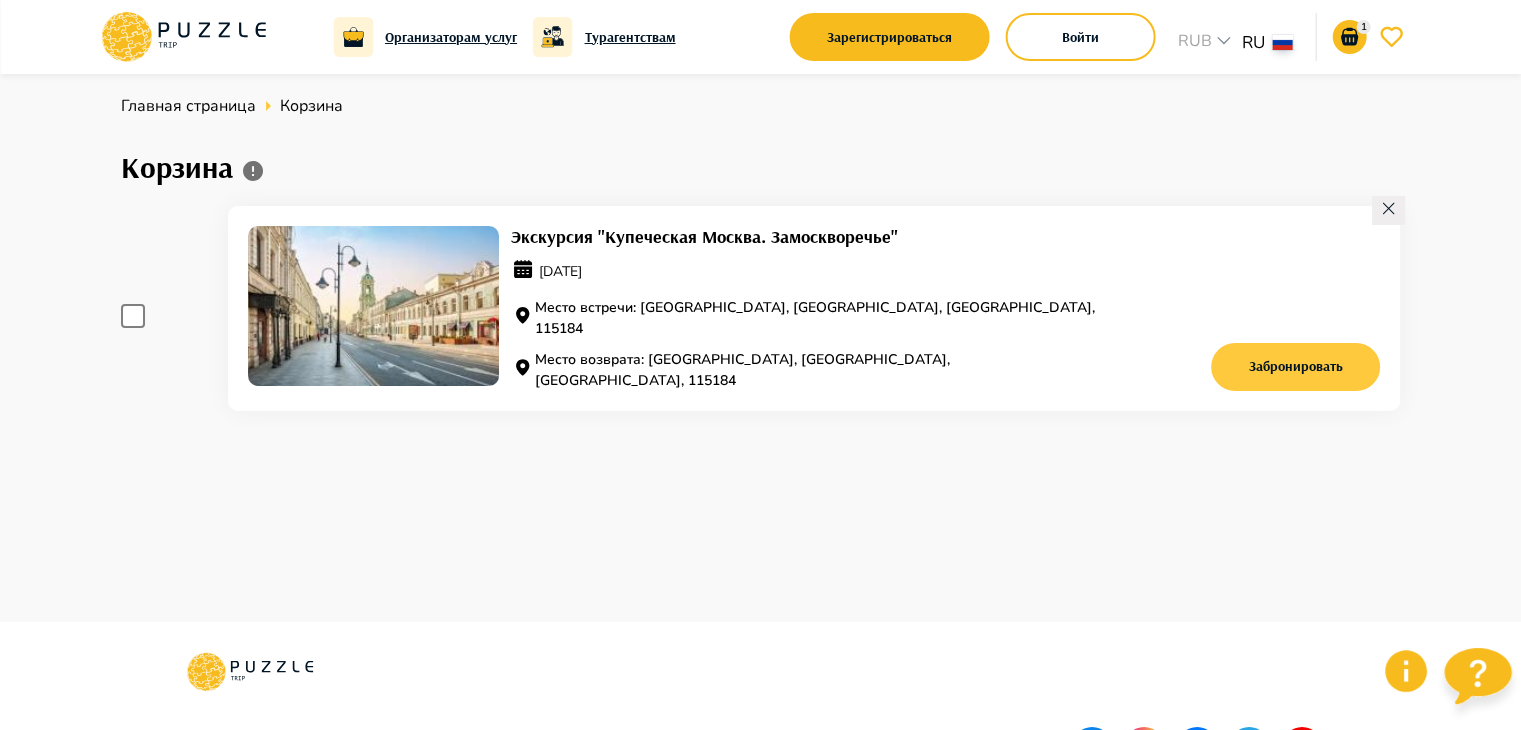 click on "Забронировать" at bounding box center [1296, 367] 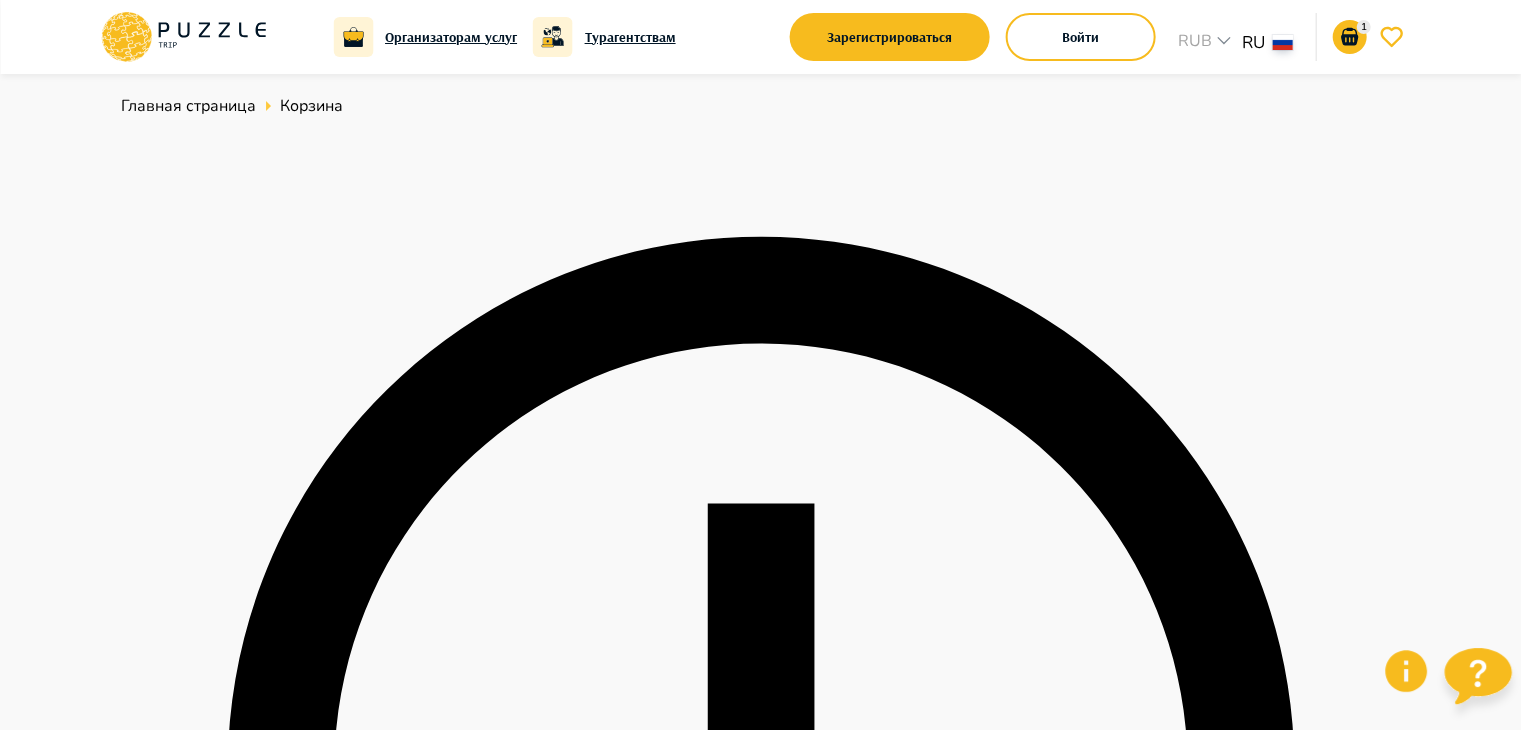 click on "Забронировать" at bounding box center [1296, 1669] 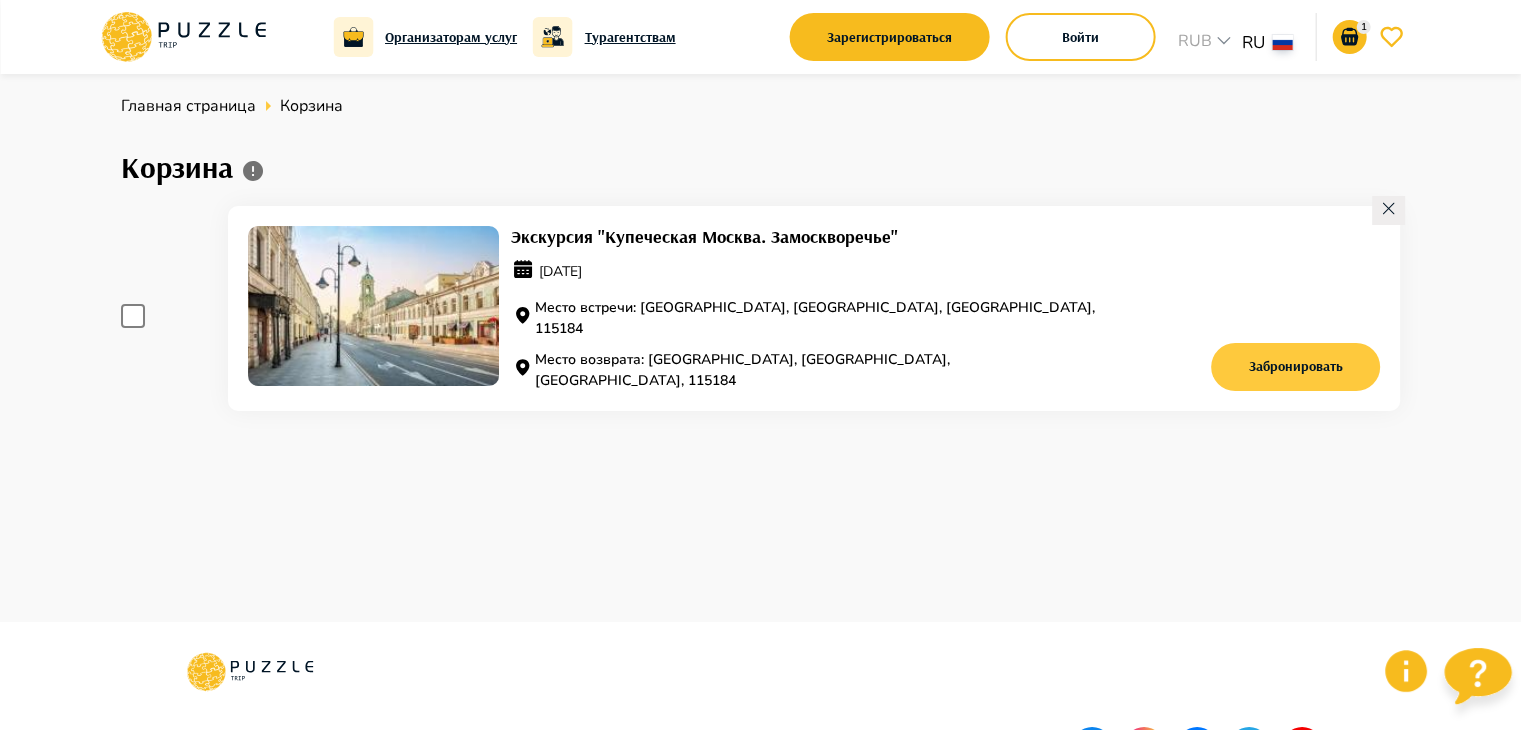 click on "Забронировать" at bounding box center [1296, 367] 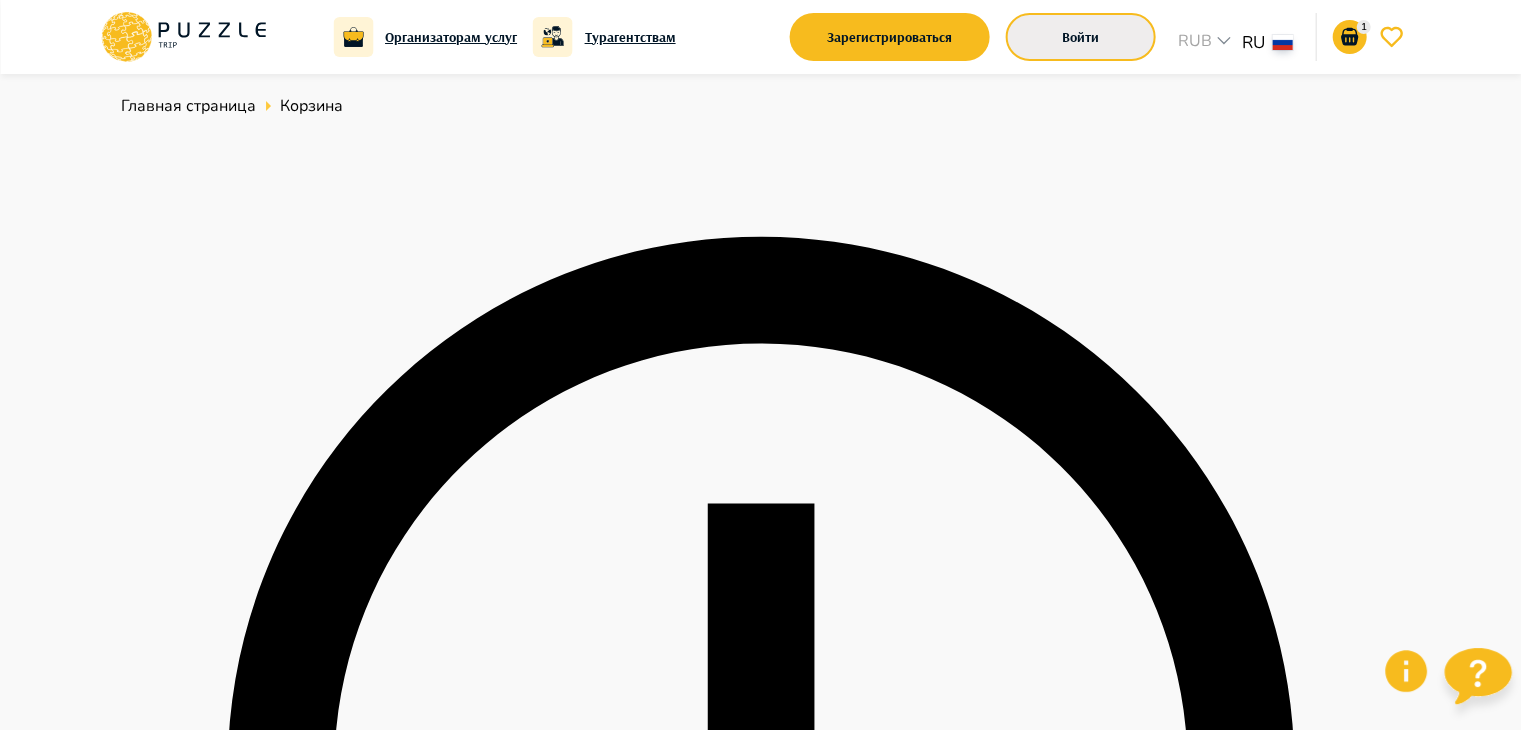 click on "Войти" at bounding box center (1081, 37) 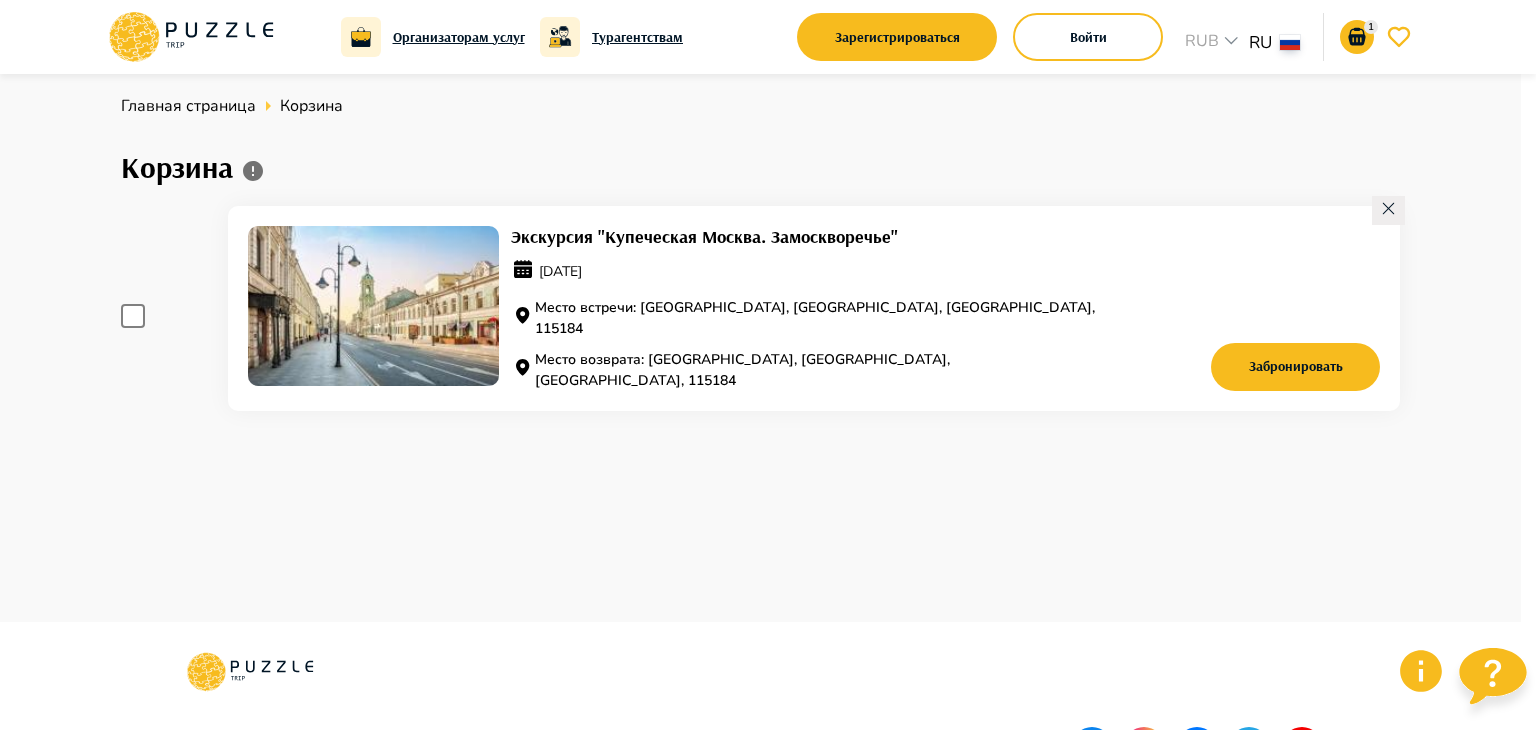 click on "**********" at bounding box center [760, 1221] 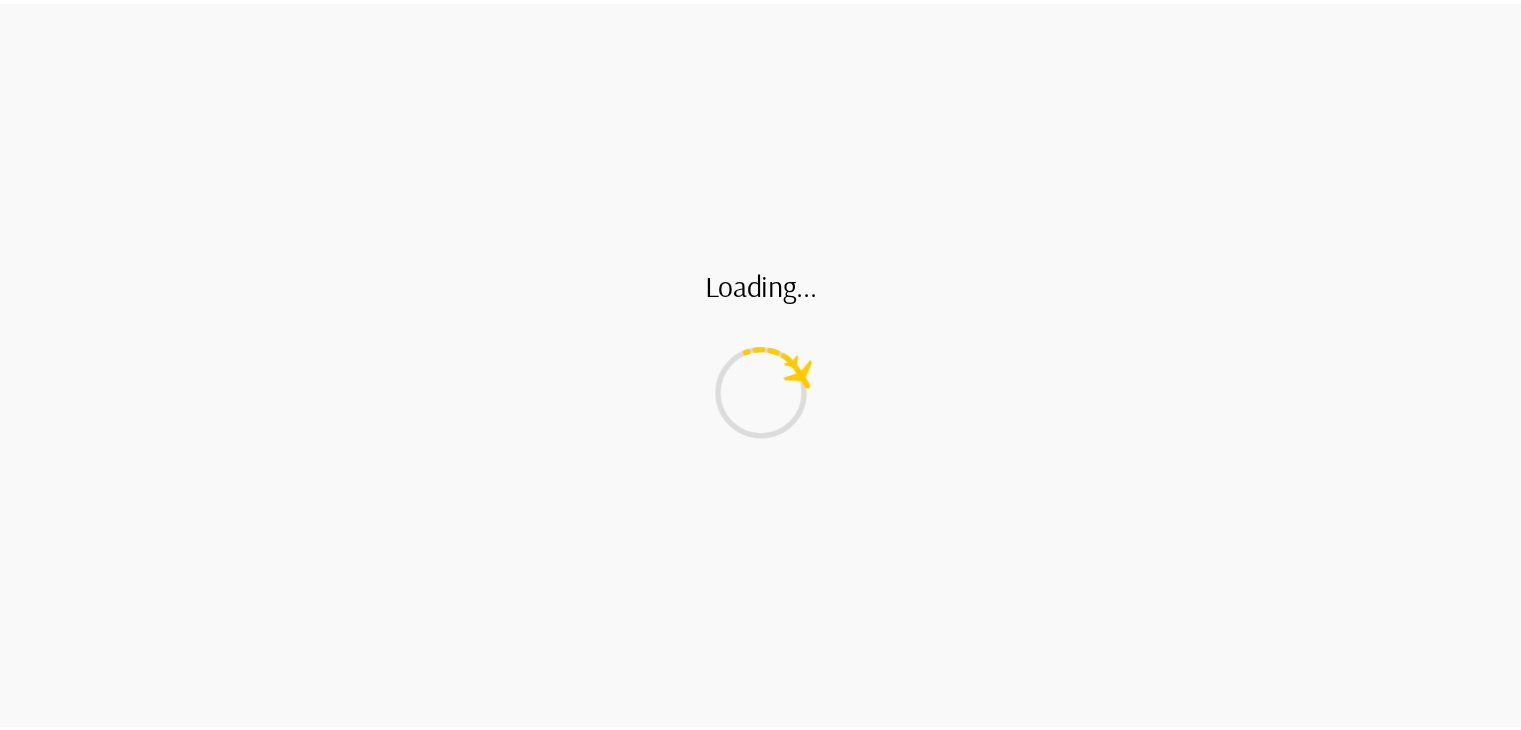 scroll, scrollTop: 0, scrollLeft: 0, axis: both 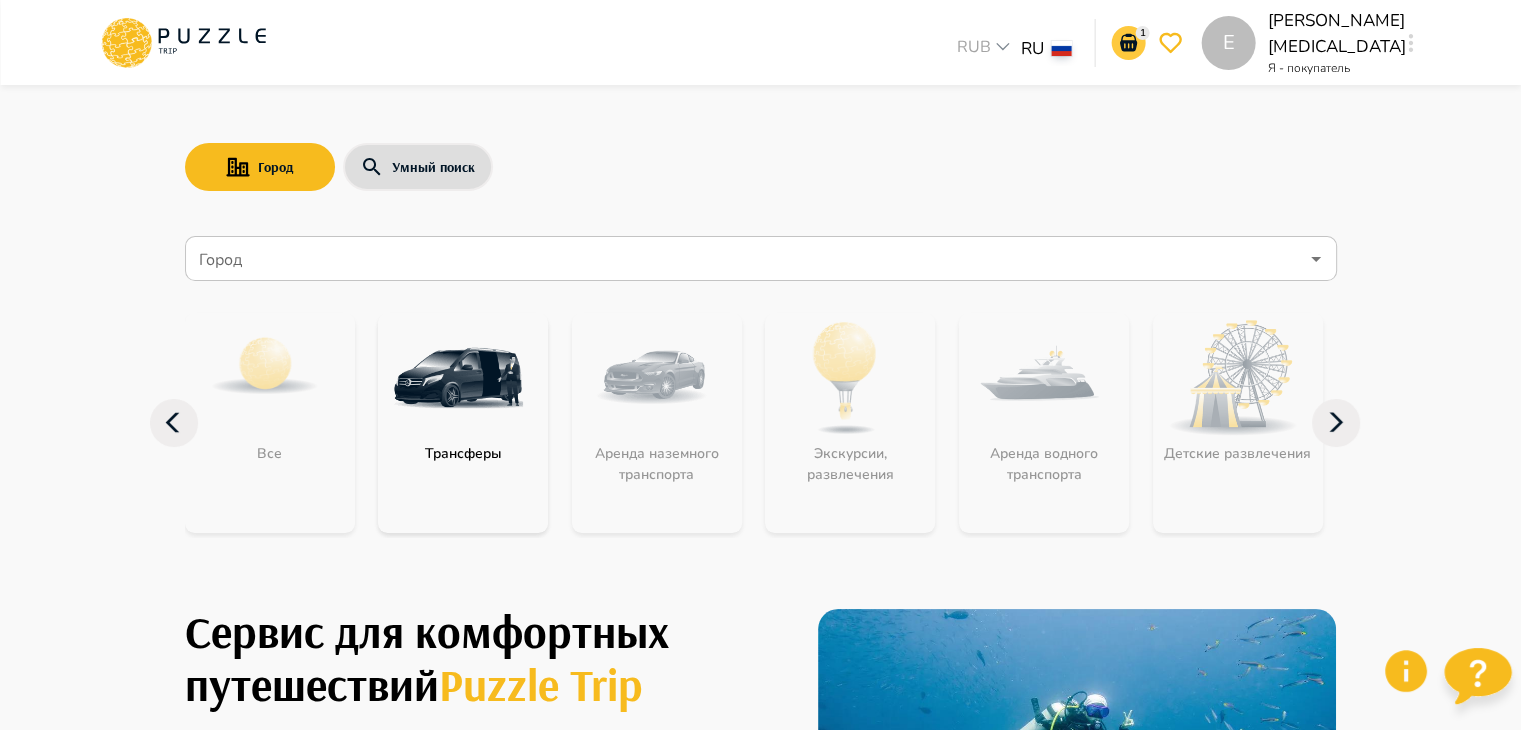click 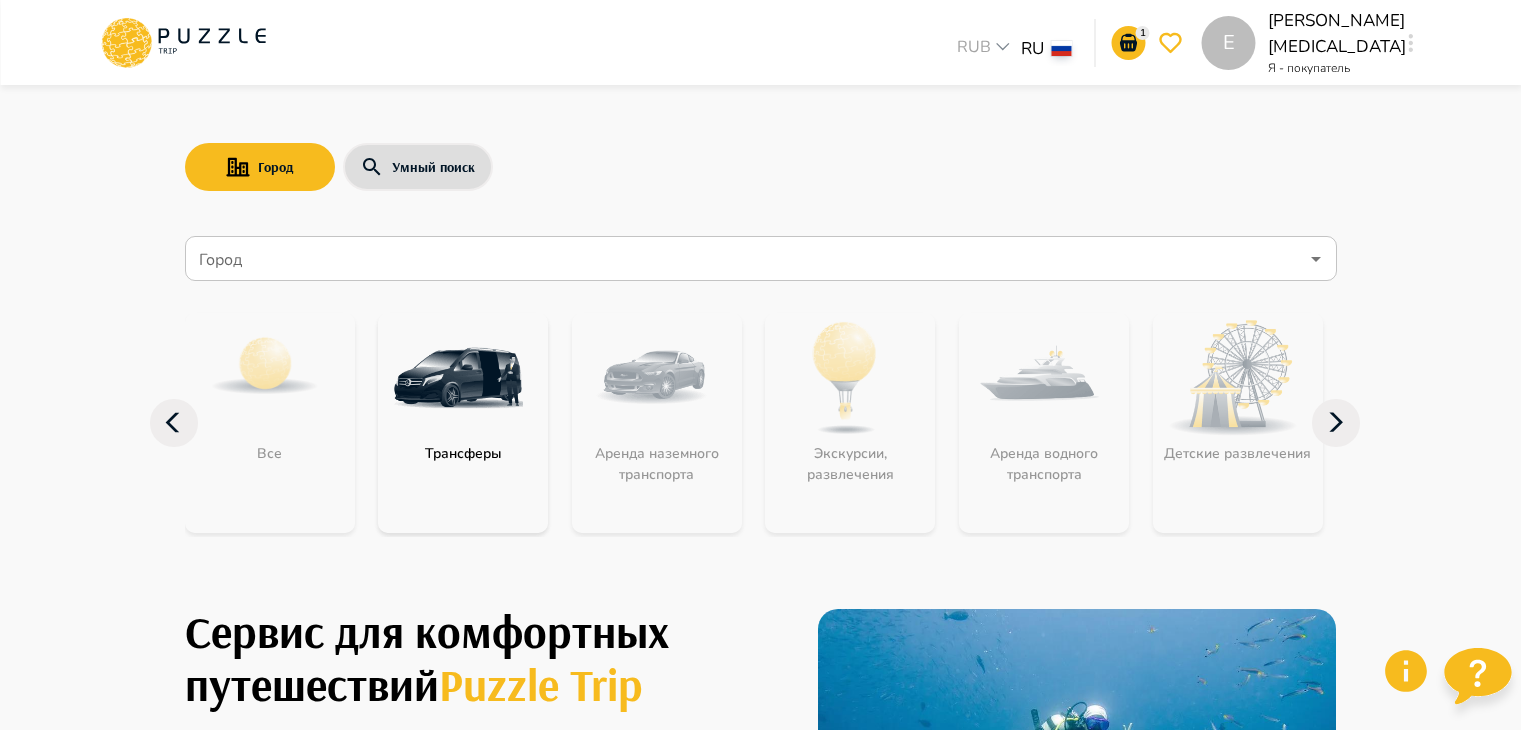 scroll, scrollTop: 0, scrollLeft: 0, axis: both 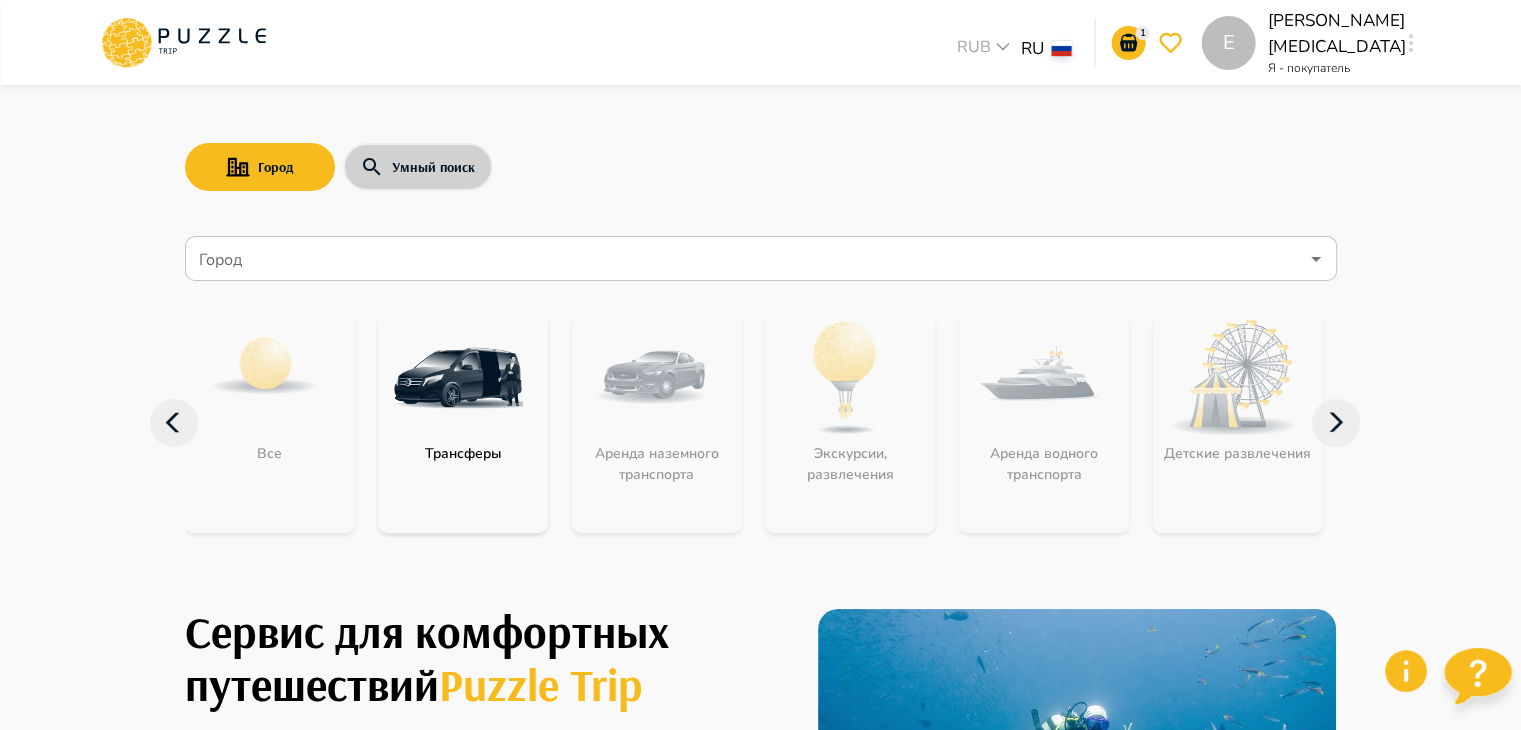 click on "Умный поиск" at bounding box center (418, 167) 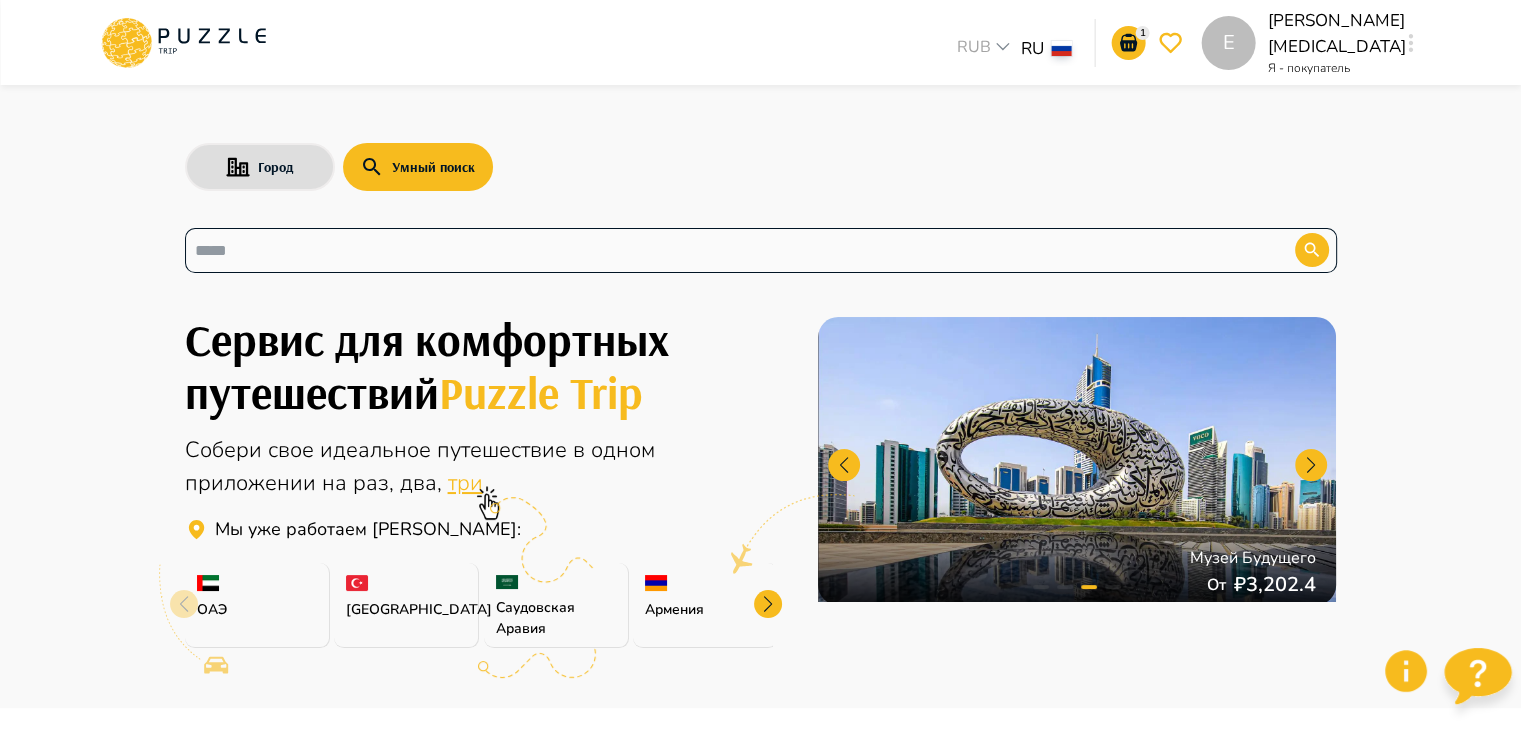 click on "​" at bounding box center (761, 250) 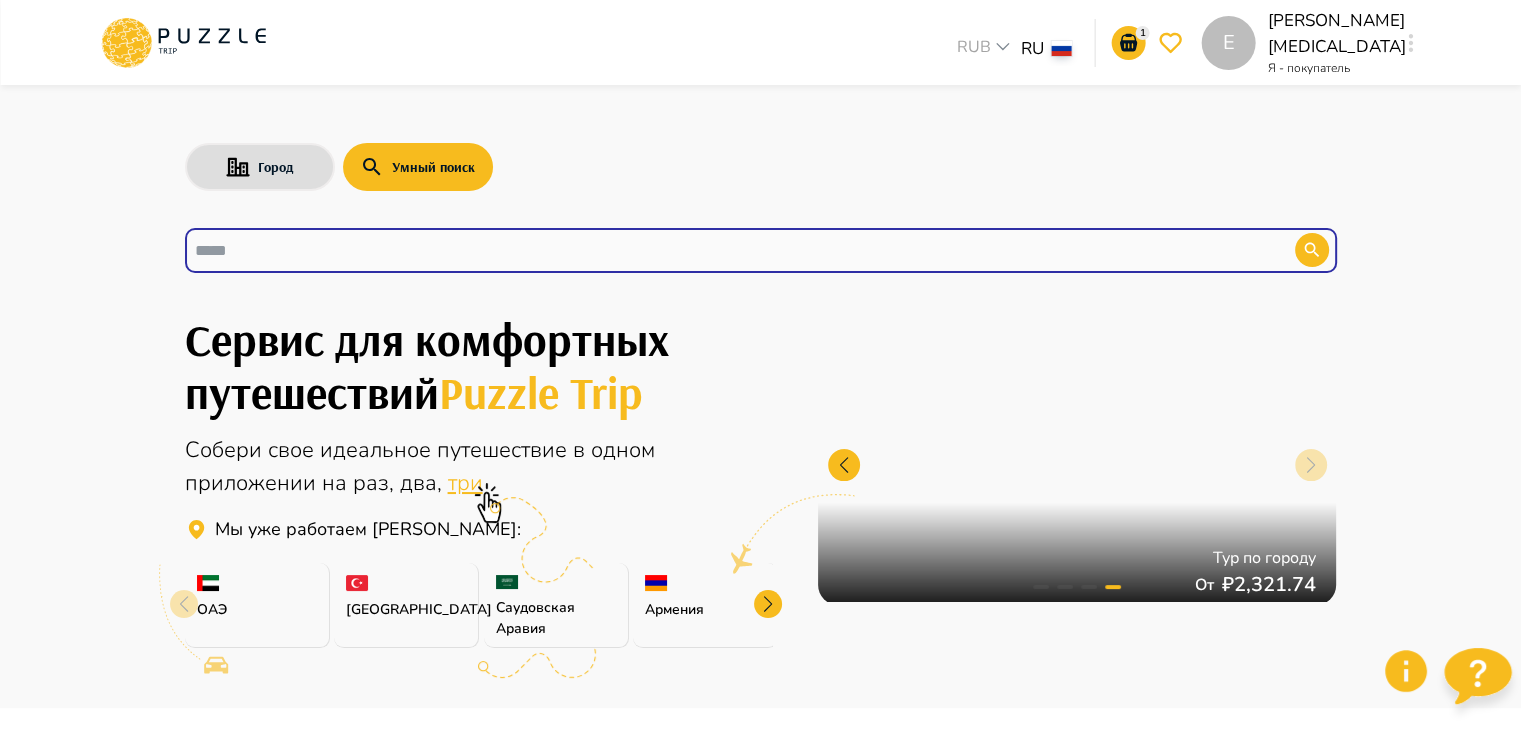 paste on "**********" 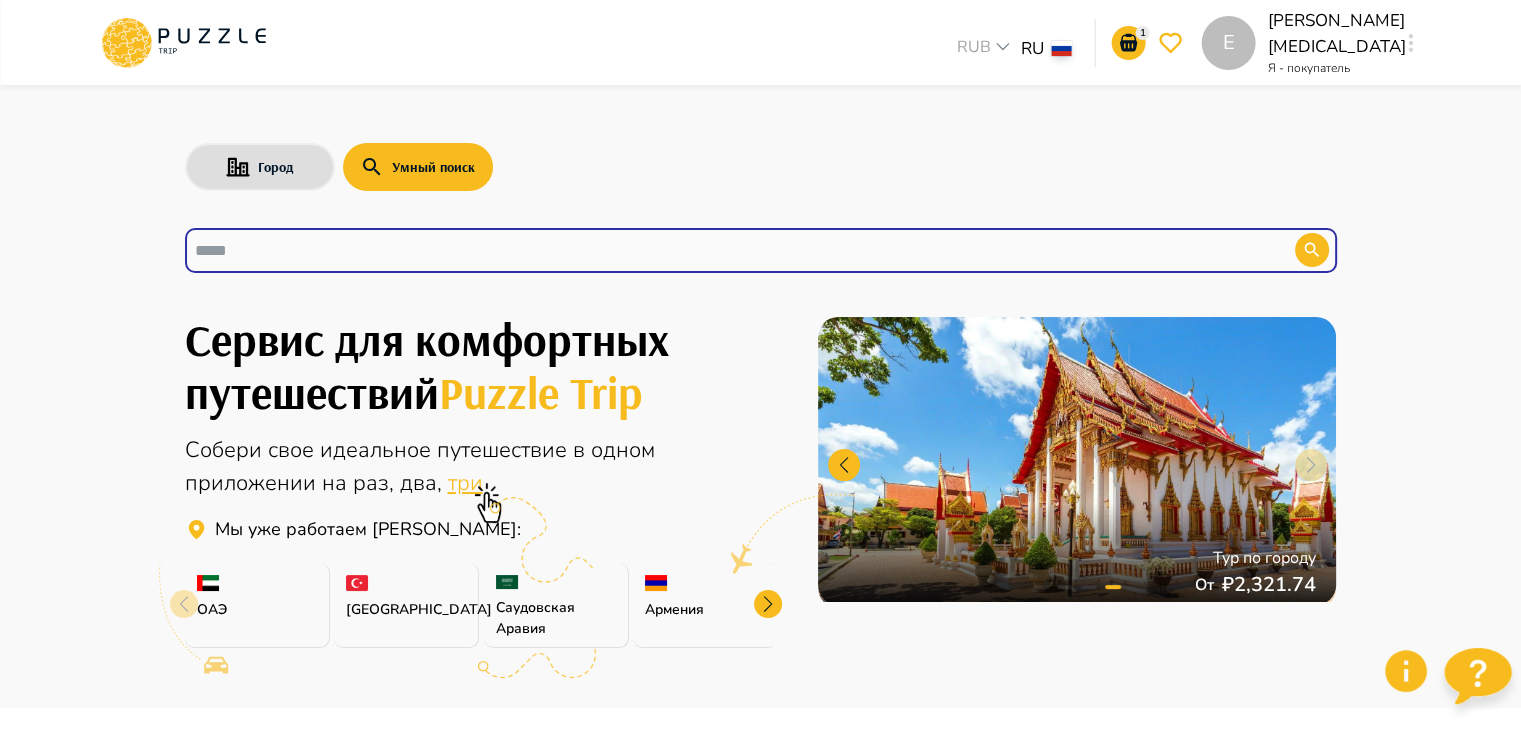type on "**********" 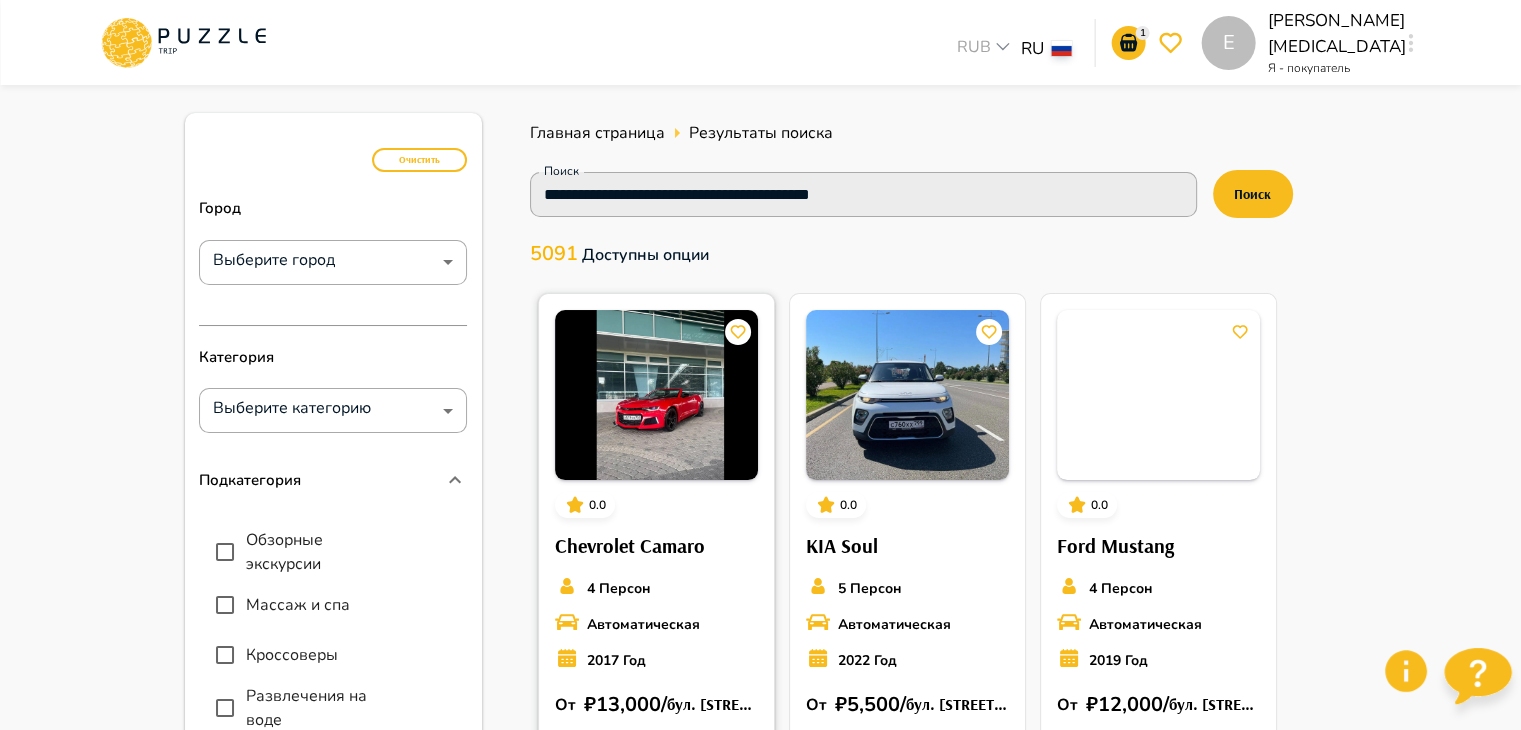 scroll, scrollTop: 0, scrollLeft: 0, axis: both 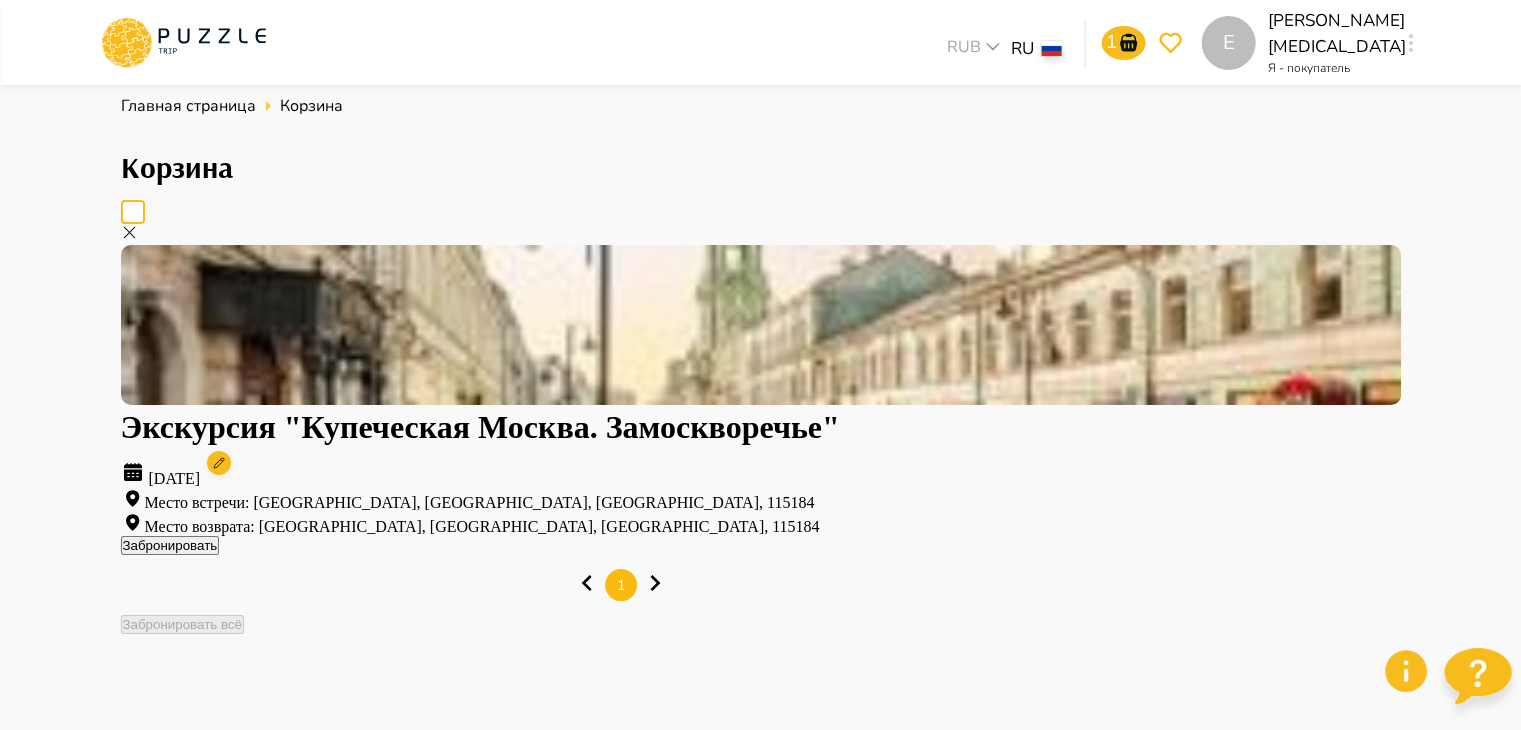 click 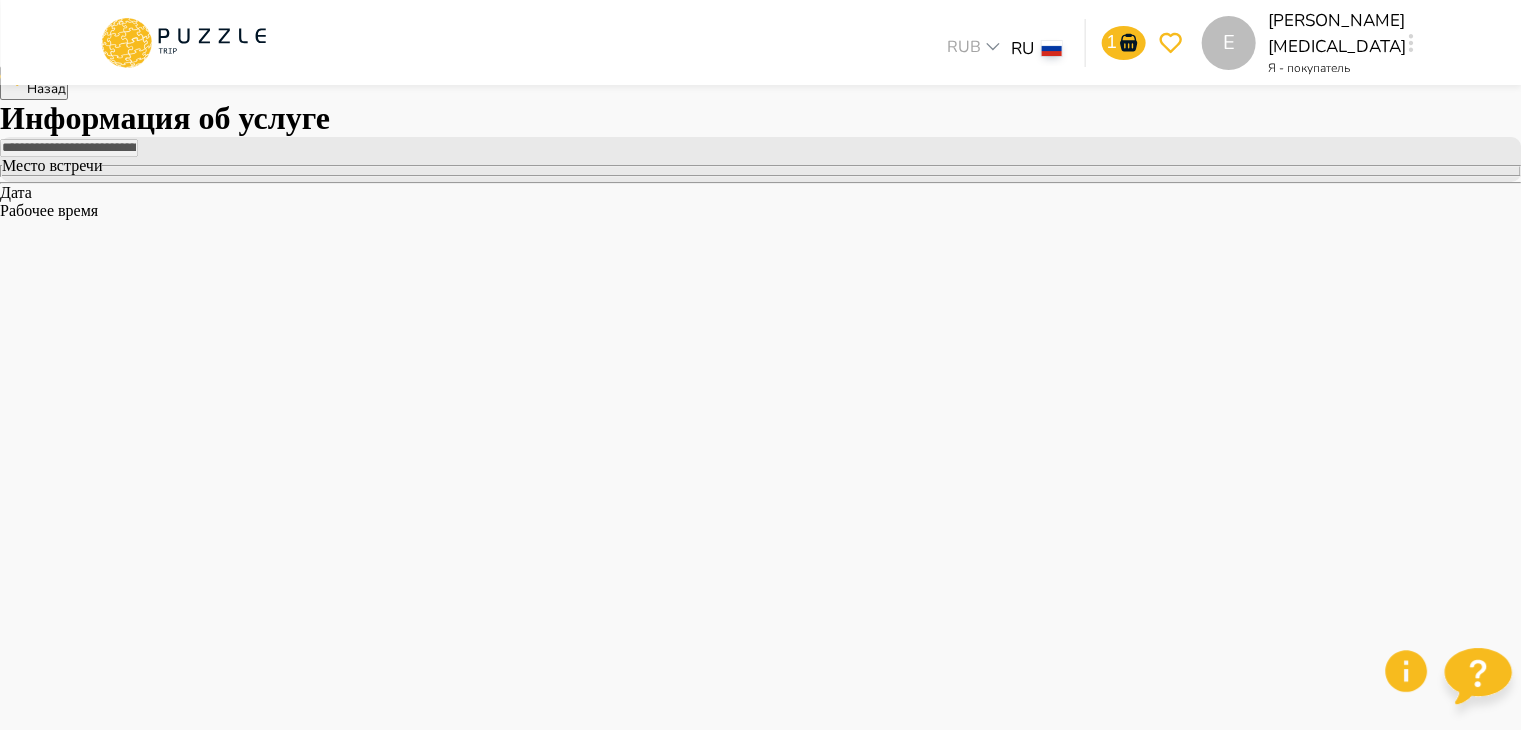scroll, scrollTop: 200, scrollLeft: 0, axis: vertical 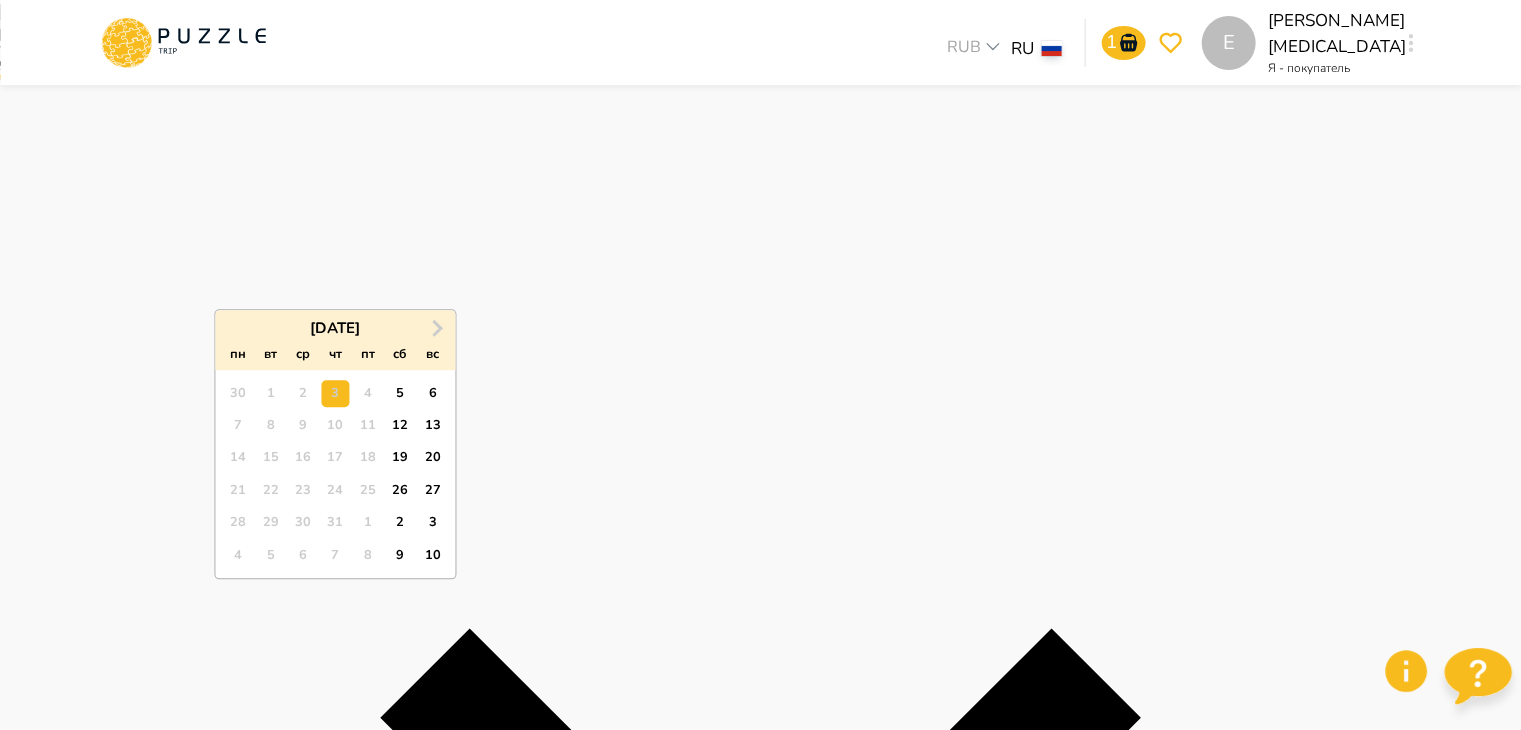 click on "**********" at bounding box center (760, 1679) 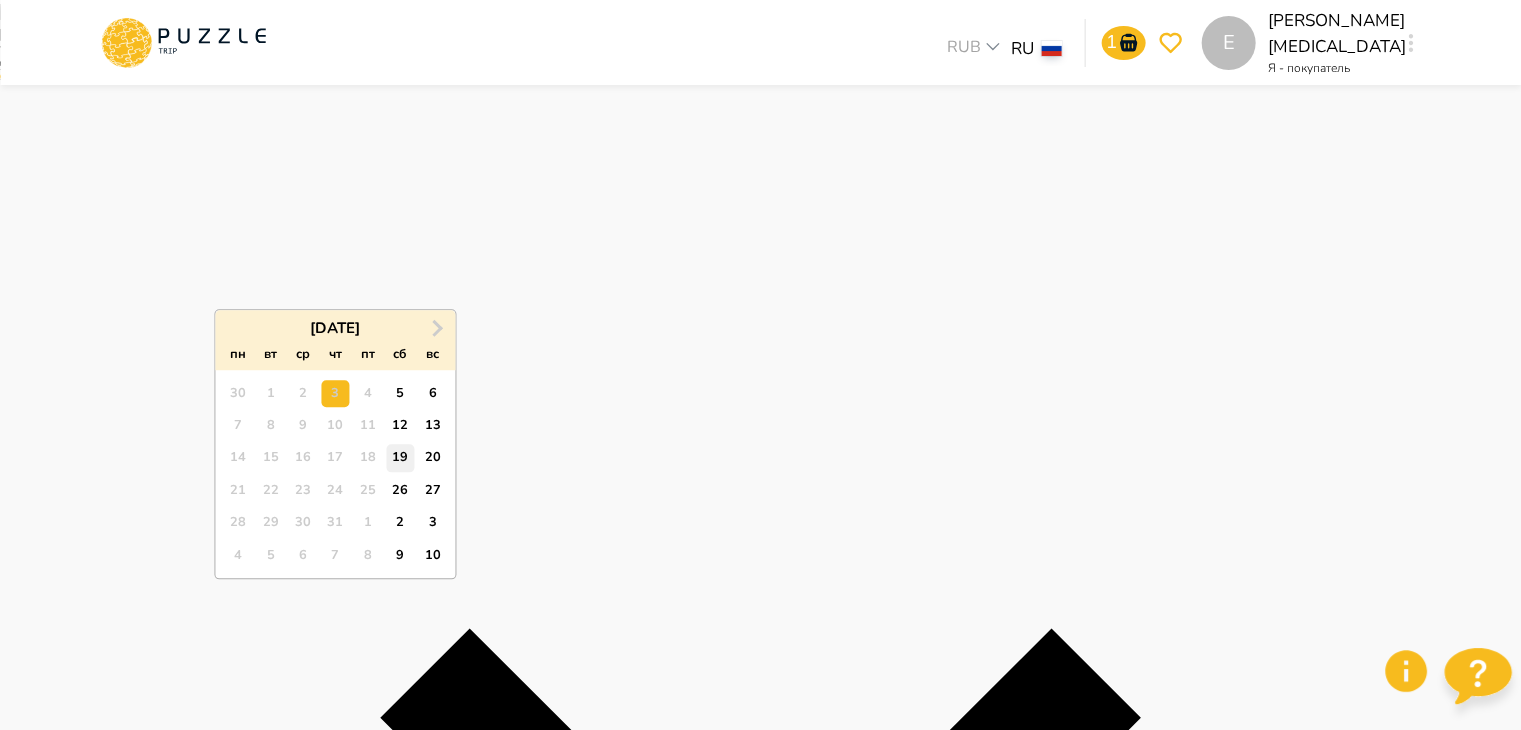 click on "19" at bounding box center [400, 458] 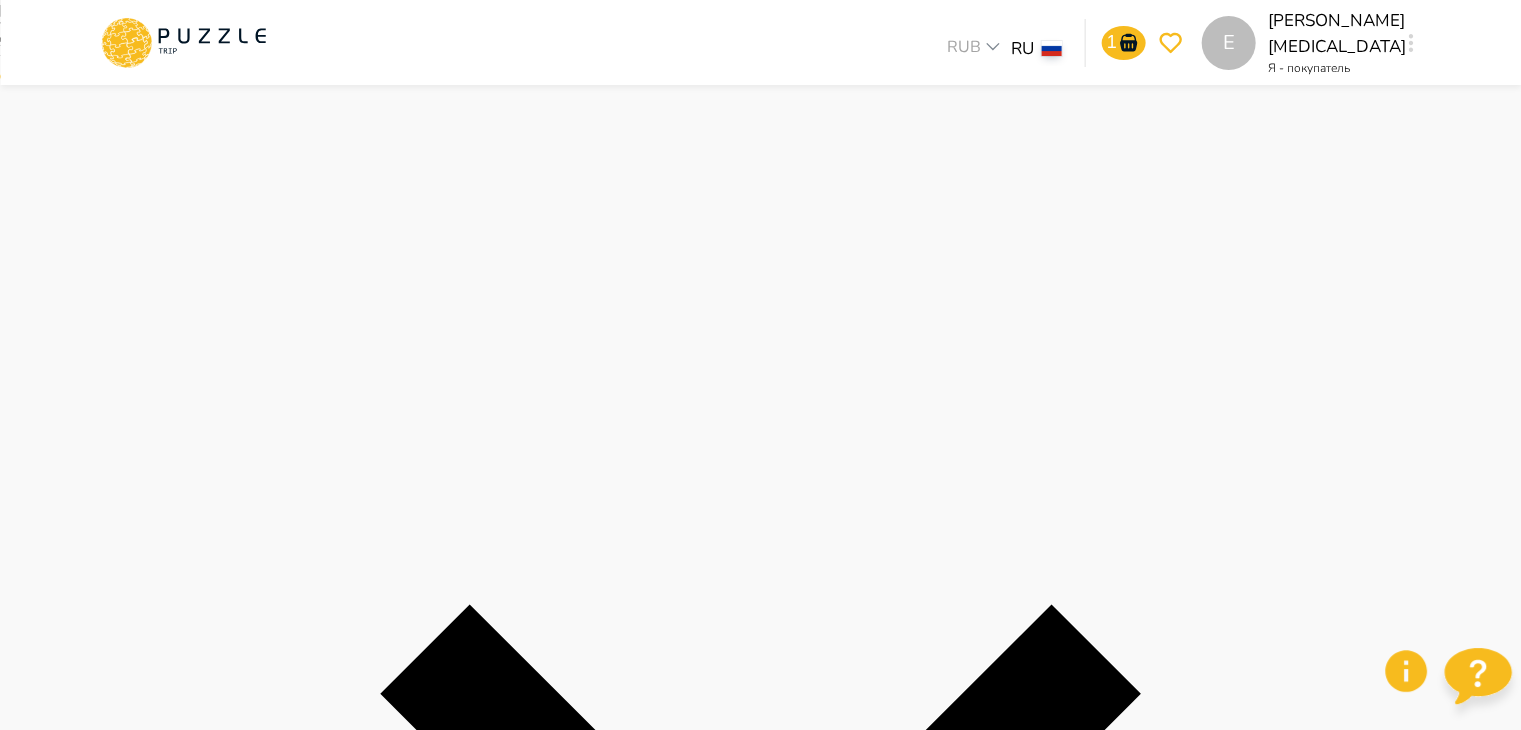 scroll, scrollTop: 400, scrollLeft: 0, axis: vertical 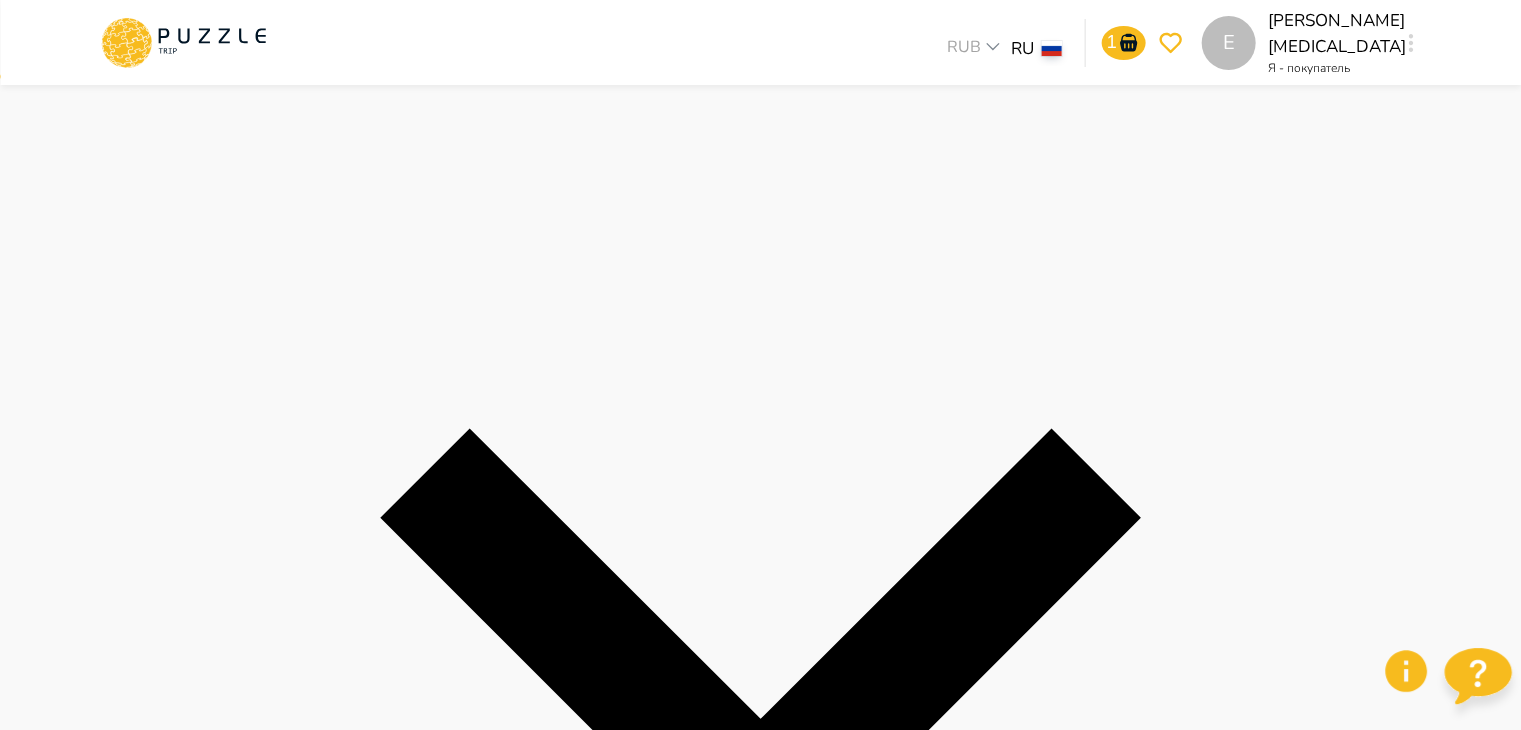 click on "Полное имя получателя подарка   *" at bounding box center (69, 4712) 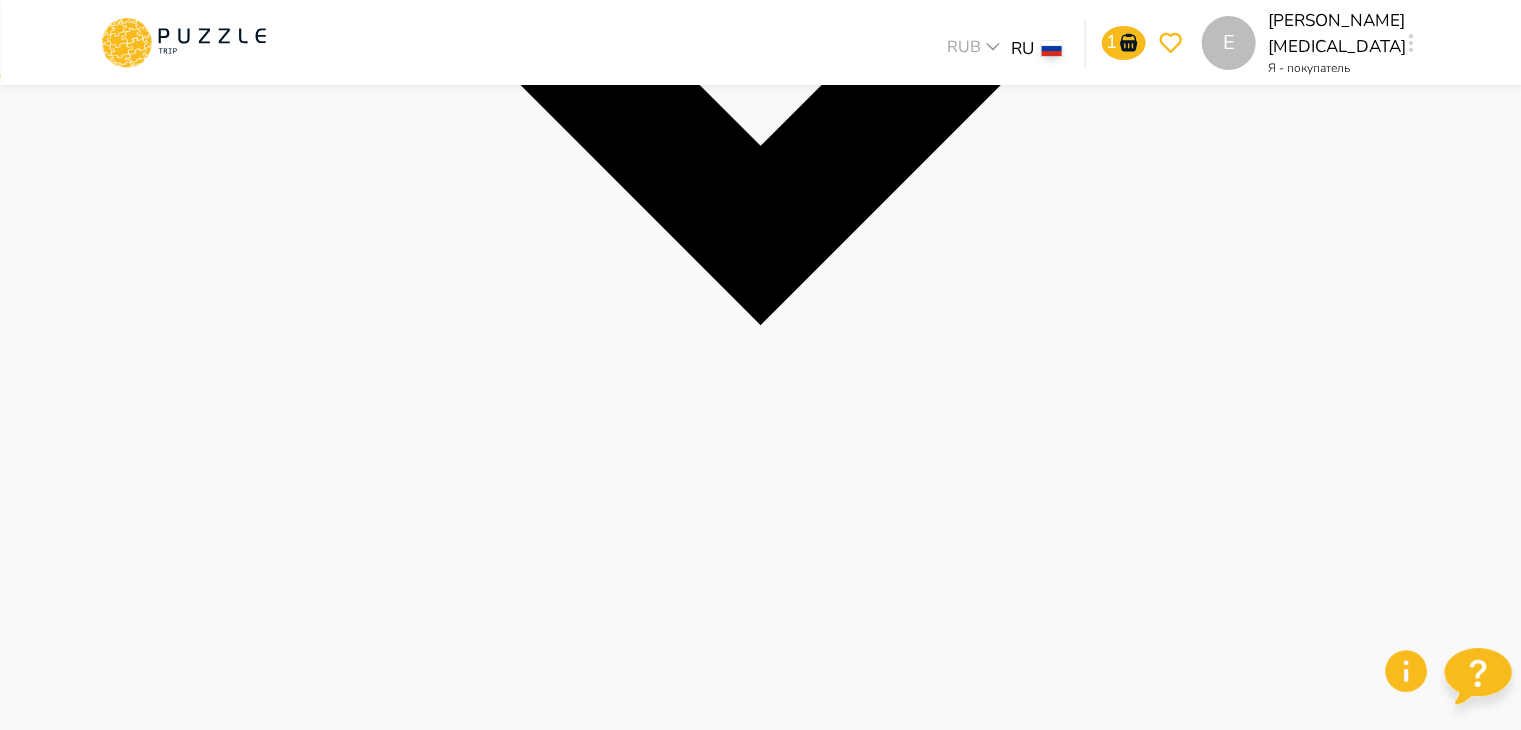 scroll, scrollTop: 1000, scrollLeft: 0, axis: vertical 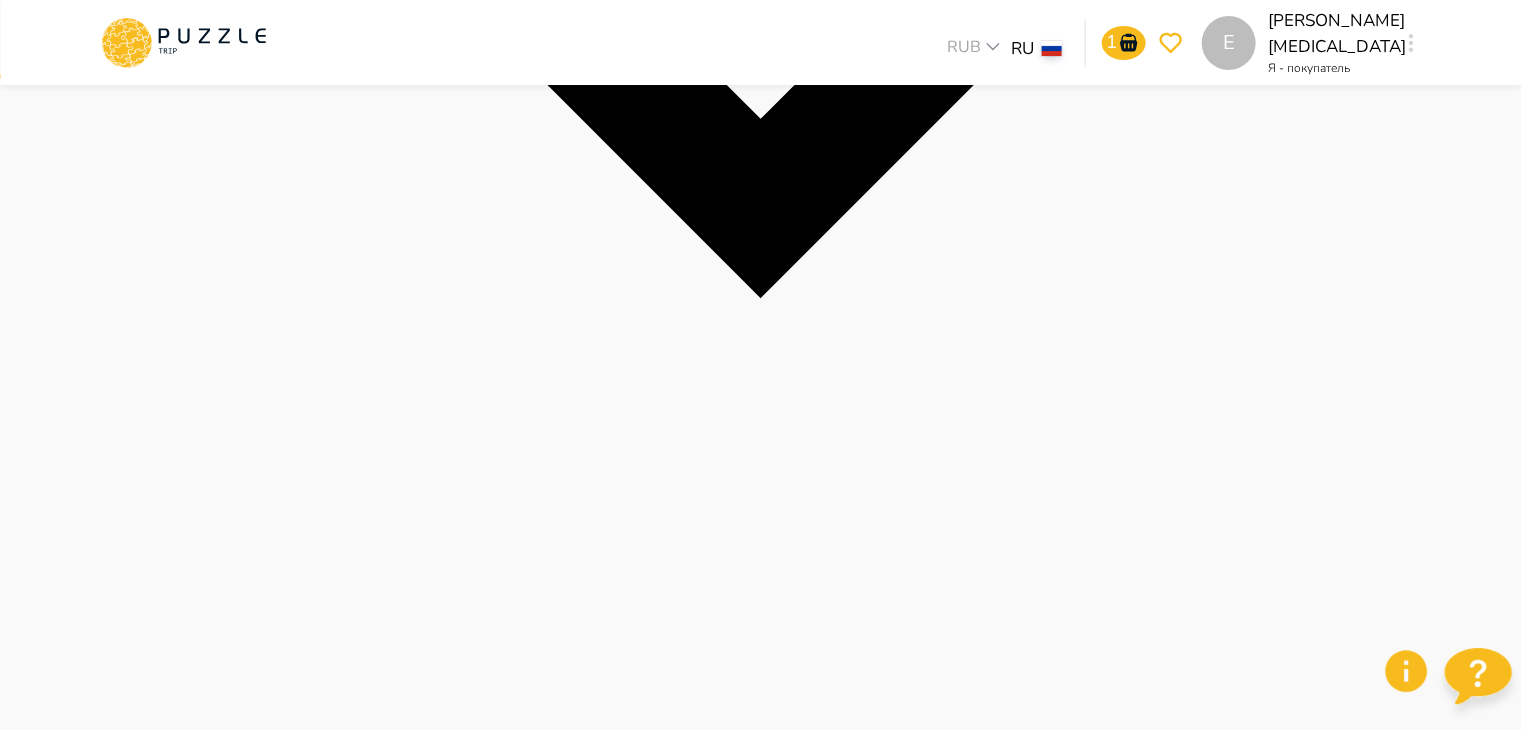 click on "Перейти к оплате" at bounding box center (56, 4909) 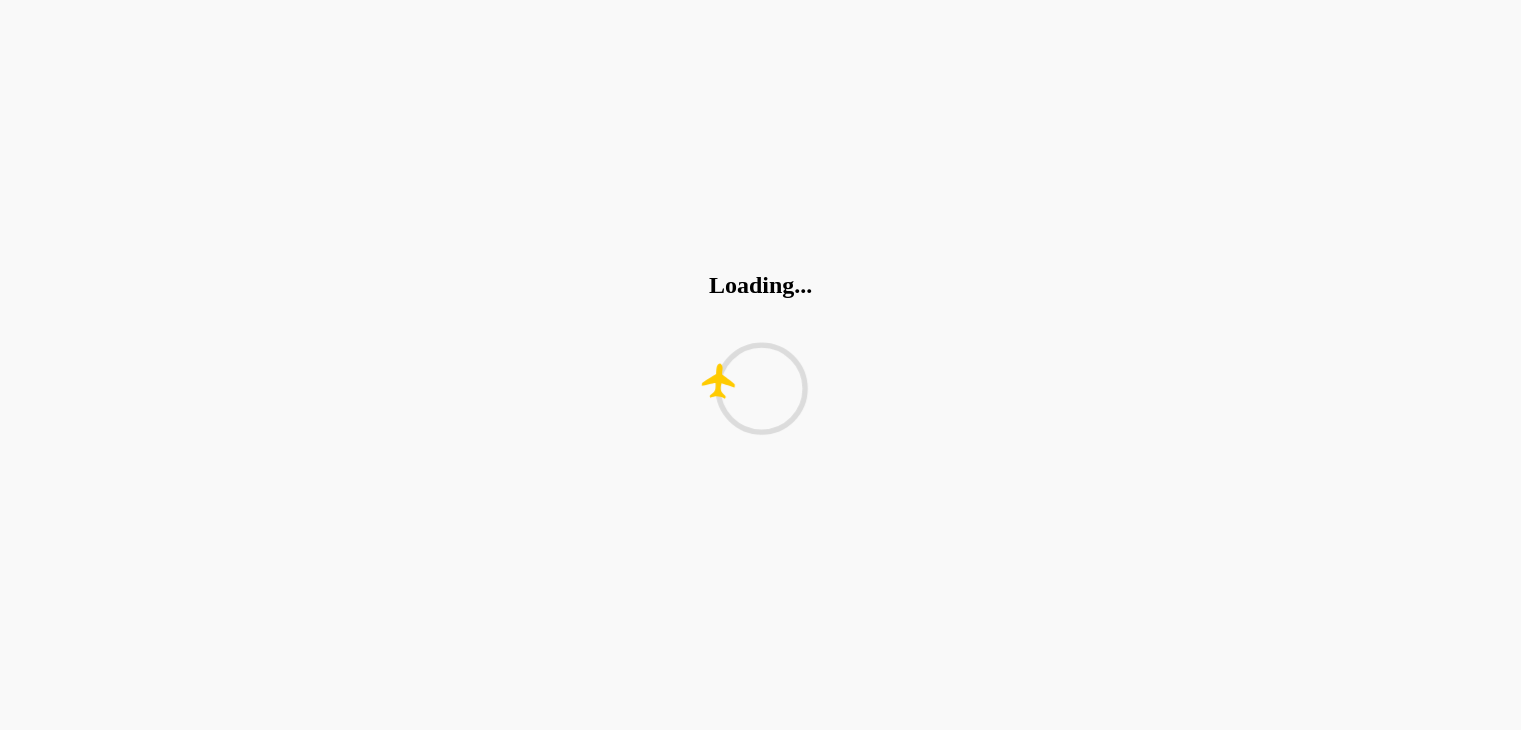 scroll, scrollTop: 0, scrollLeft: 0, axis: both 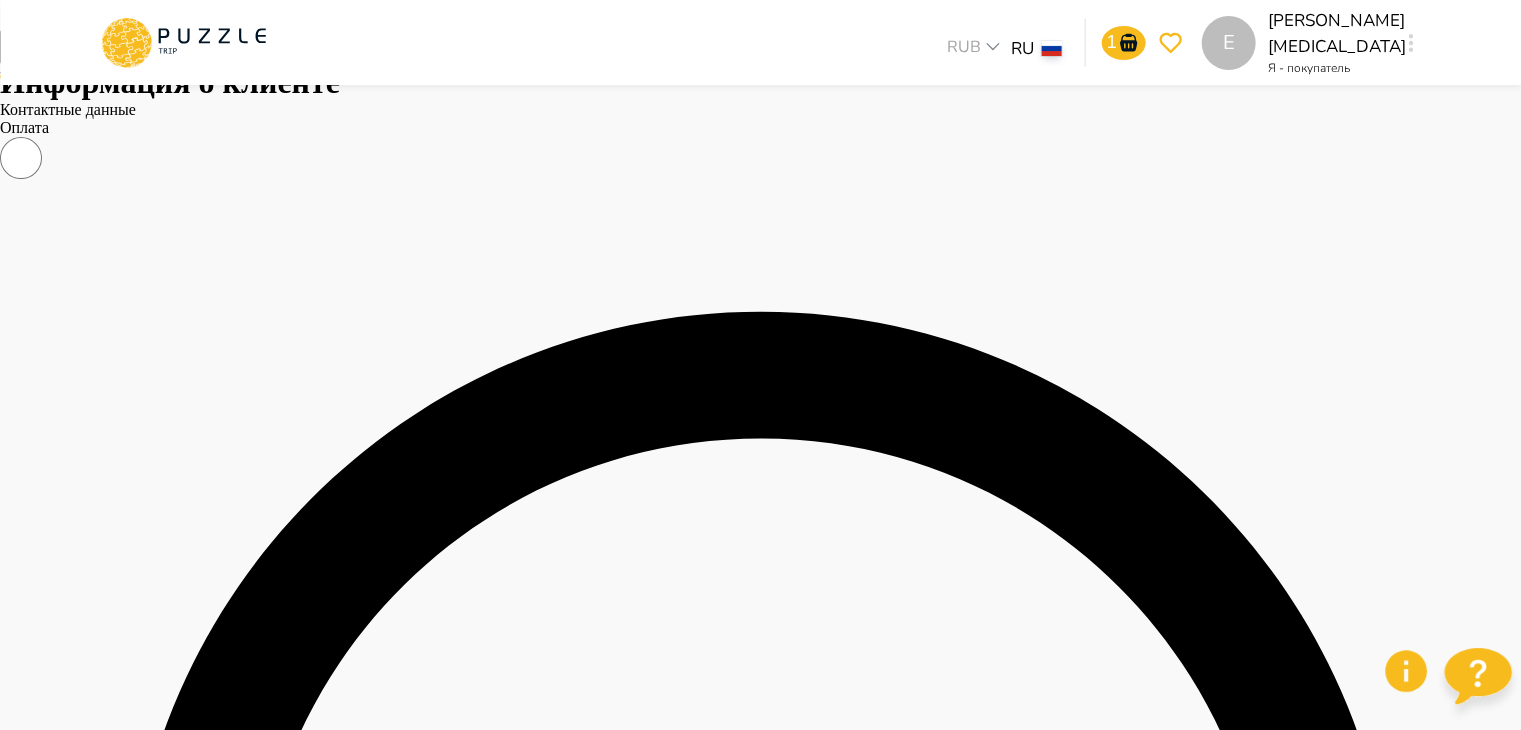 click on "Оплатить" at bounding box center [31, 8083] 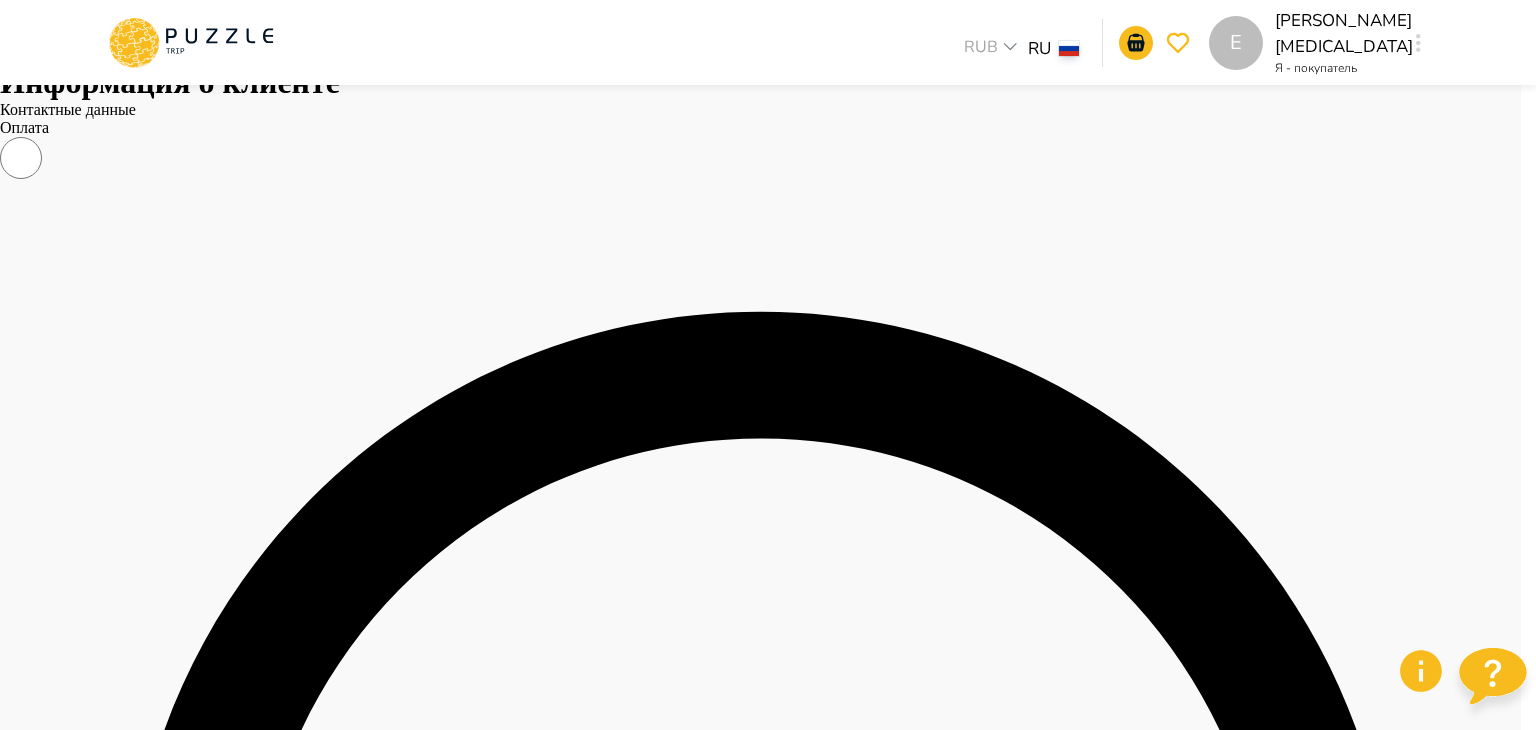 click 